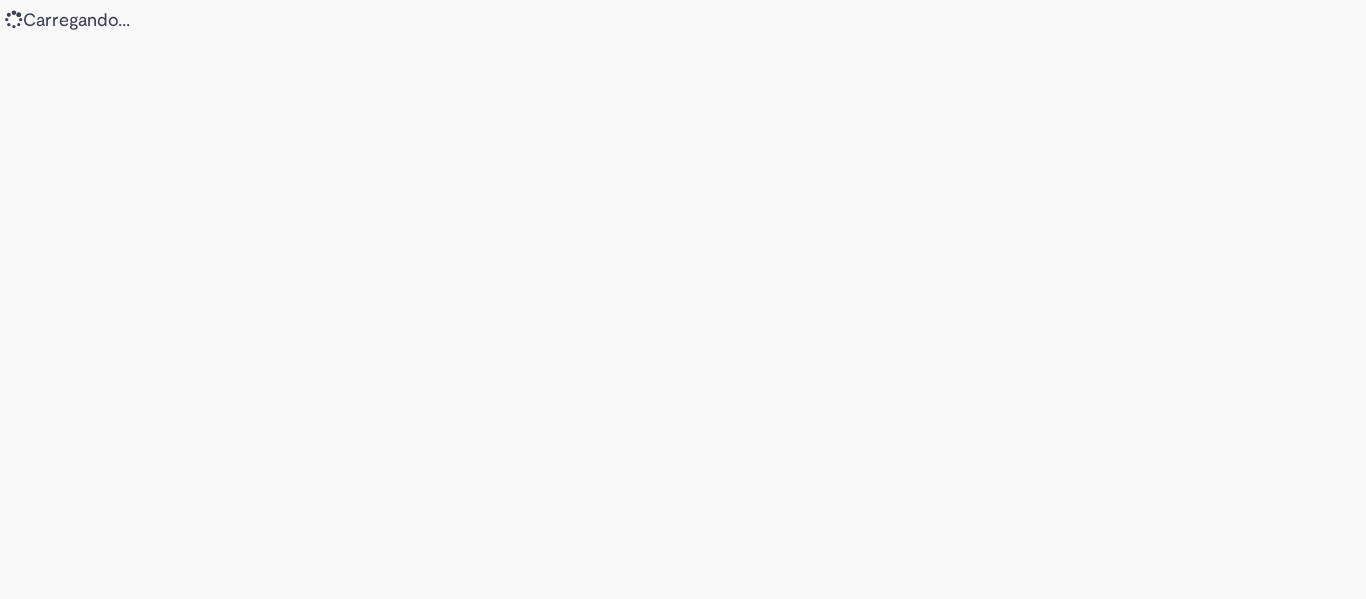 scroll, scrollTop: 0, scrollLeft: 0, axis: both 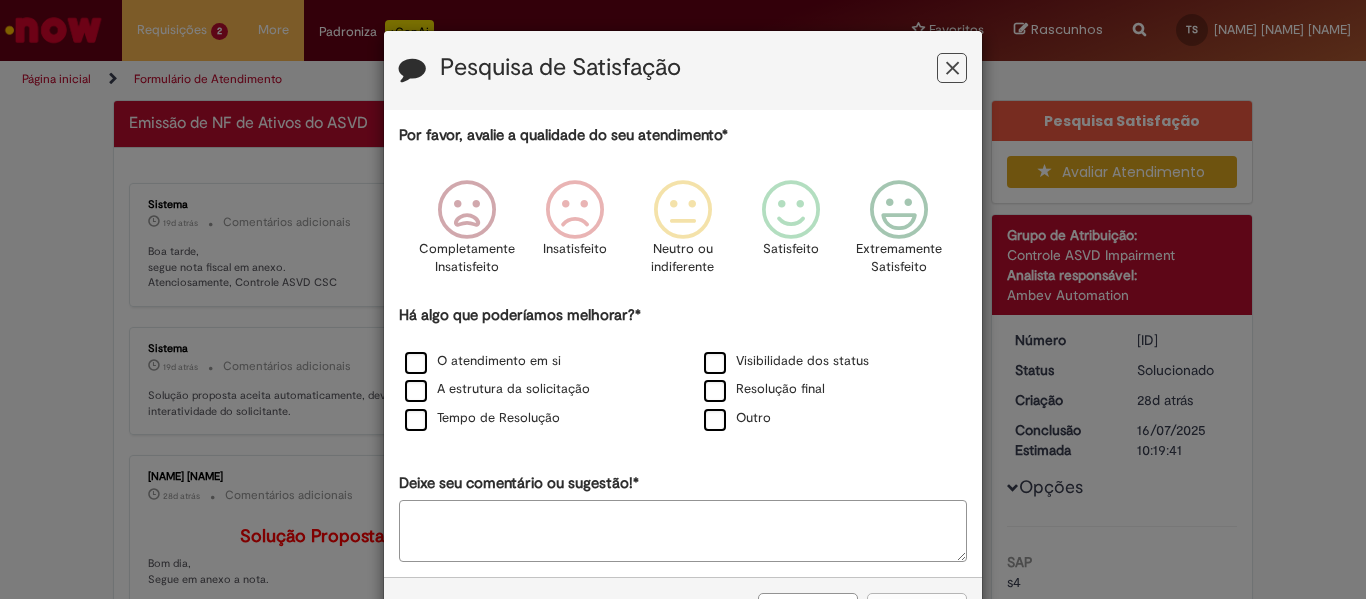 click at bounding box center (952, 68) 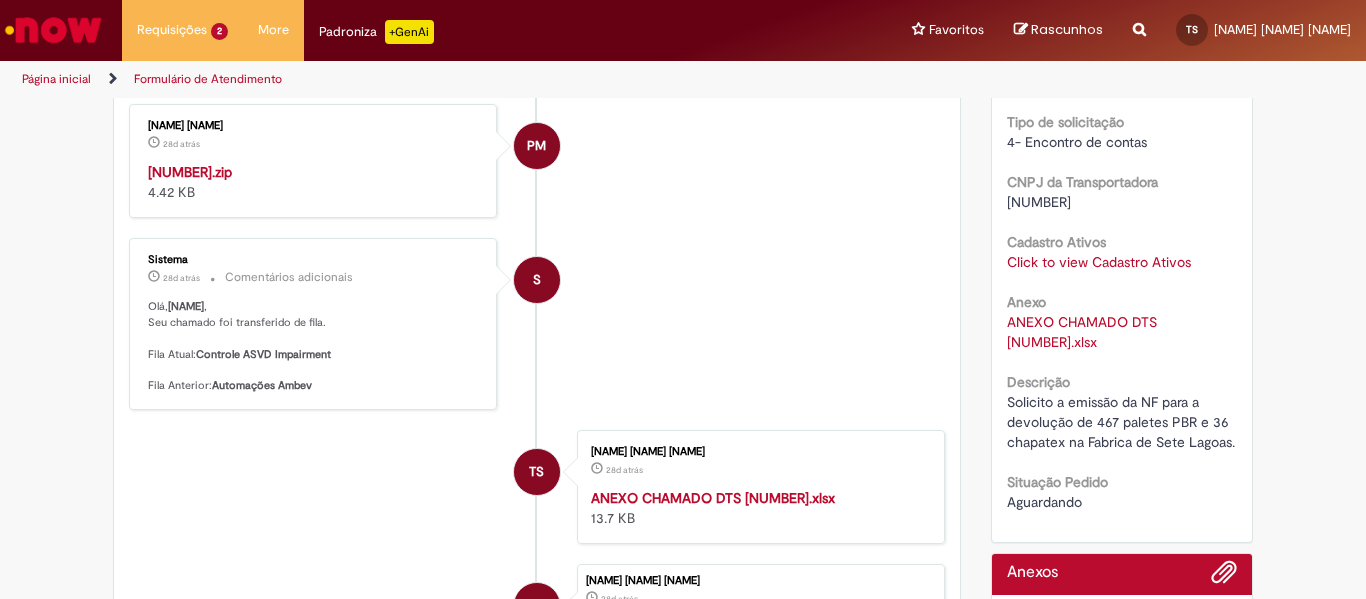 scroll, scrollTop: 900, scrollLeft: 0, axis: vertical 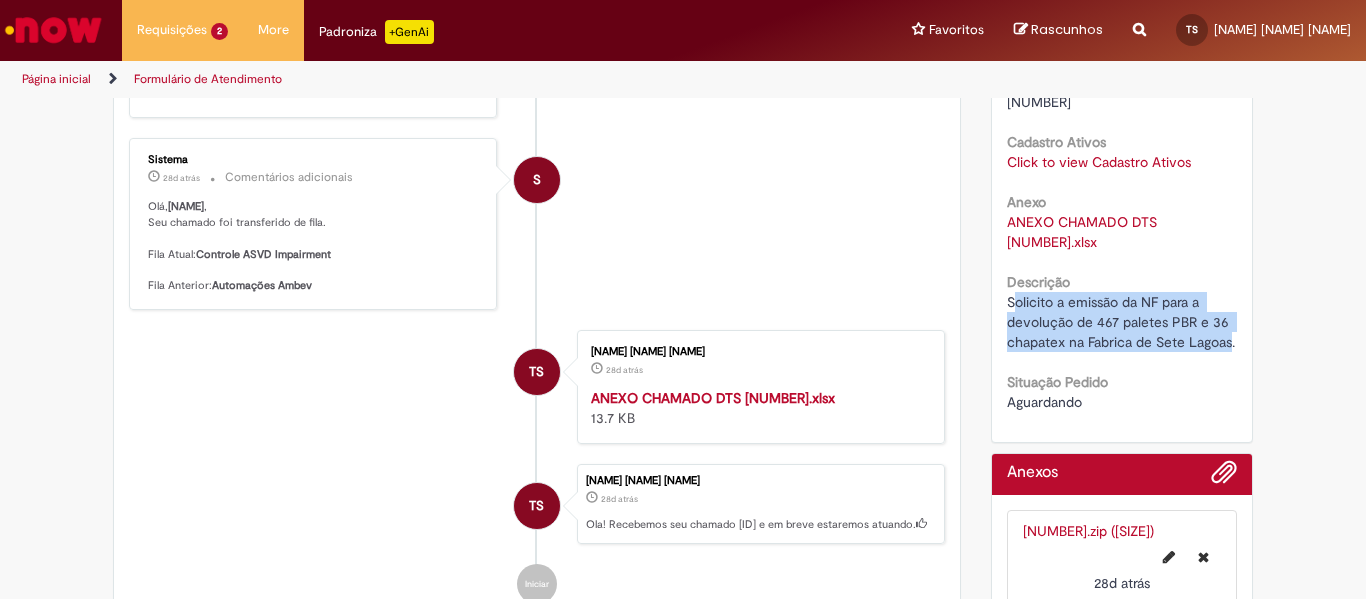 drag, startPoint x: 1224, startPoint y: 345, endPoint x: 1004, endPoint y: 310, distance: 222.7667 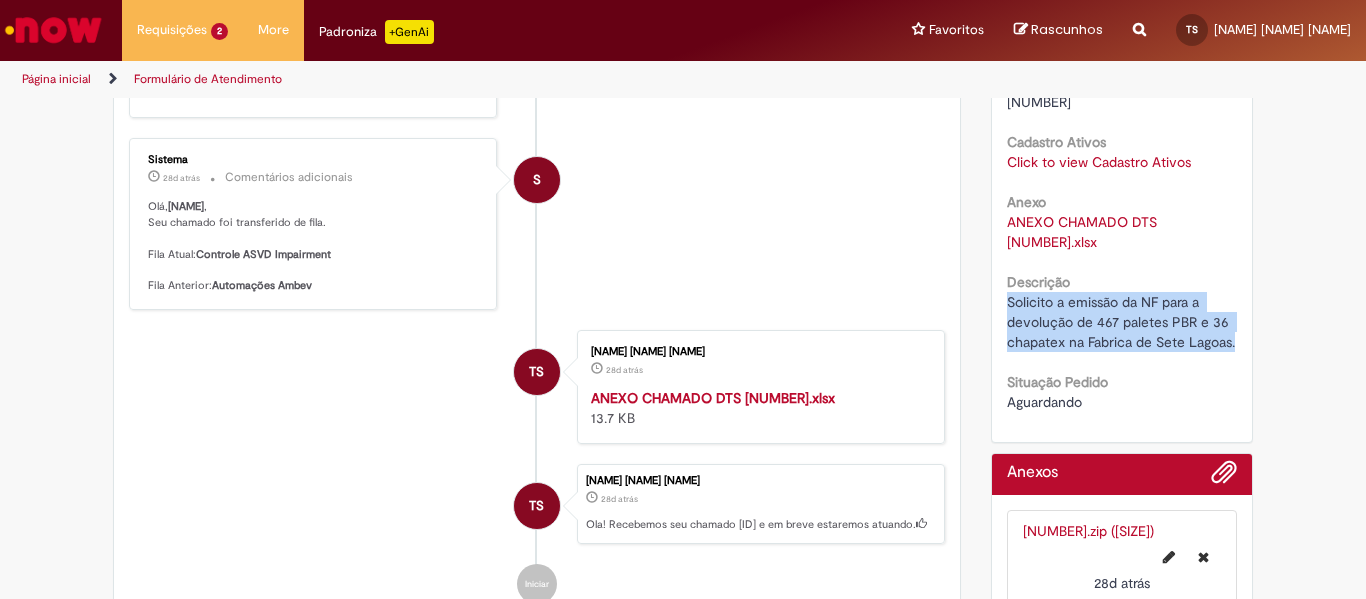 drag, startPoint x: 1239, startPoint y: 342, endPoint x: 988, endPoint y: 308, distance: 253.29233 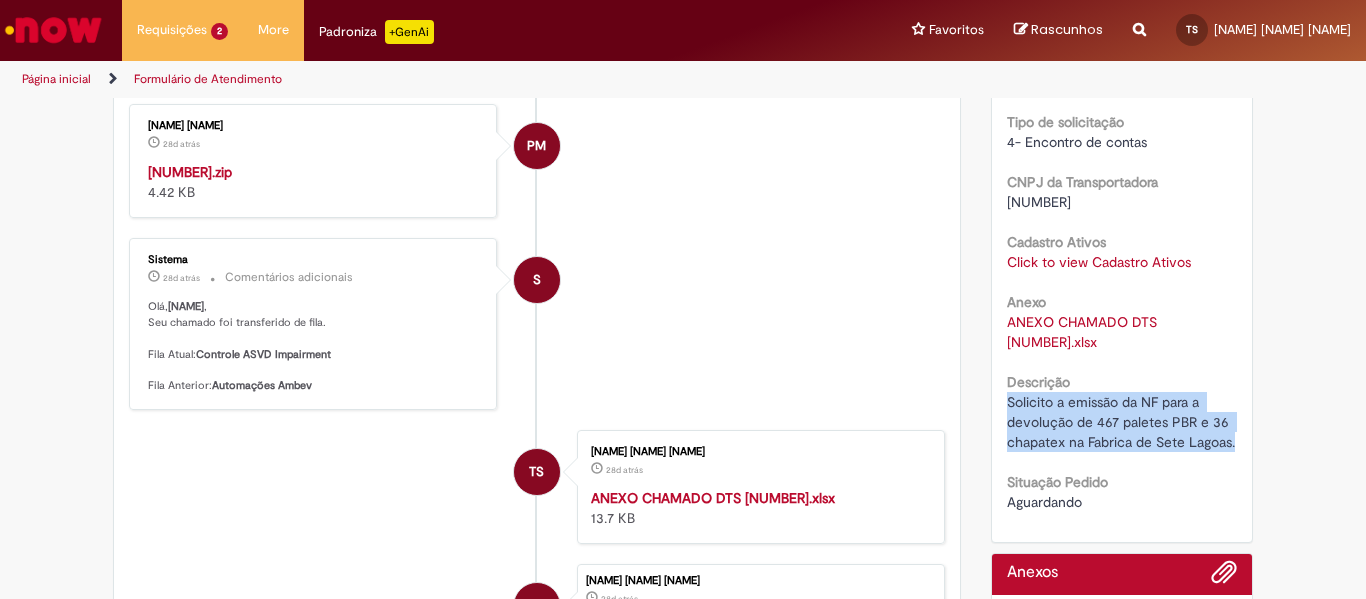 click on "Página inicial" at bounding box center (56, 79) 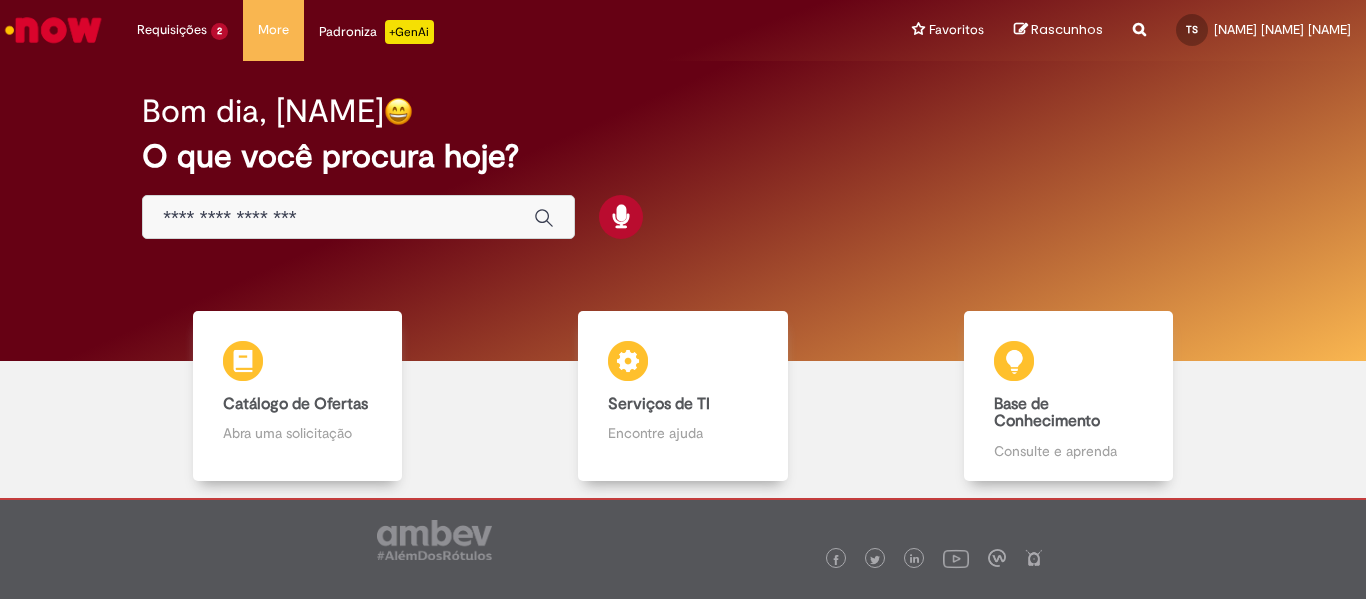 scroll, scrollTop: 0, scrollLeft: 0, axis: both 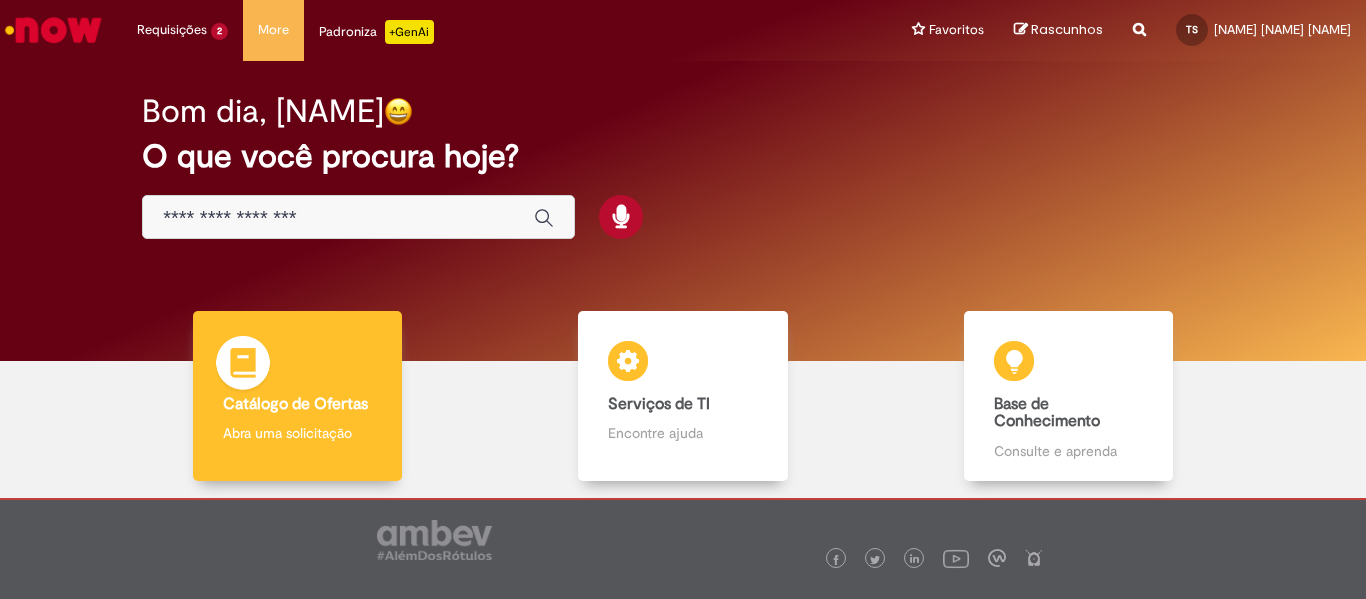 click on "Catálogo de Ofertas
Catálogo de Ofertas
Abra uma solicitação" at bounding box center (298, 396) 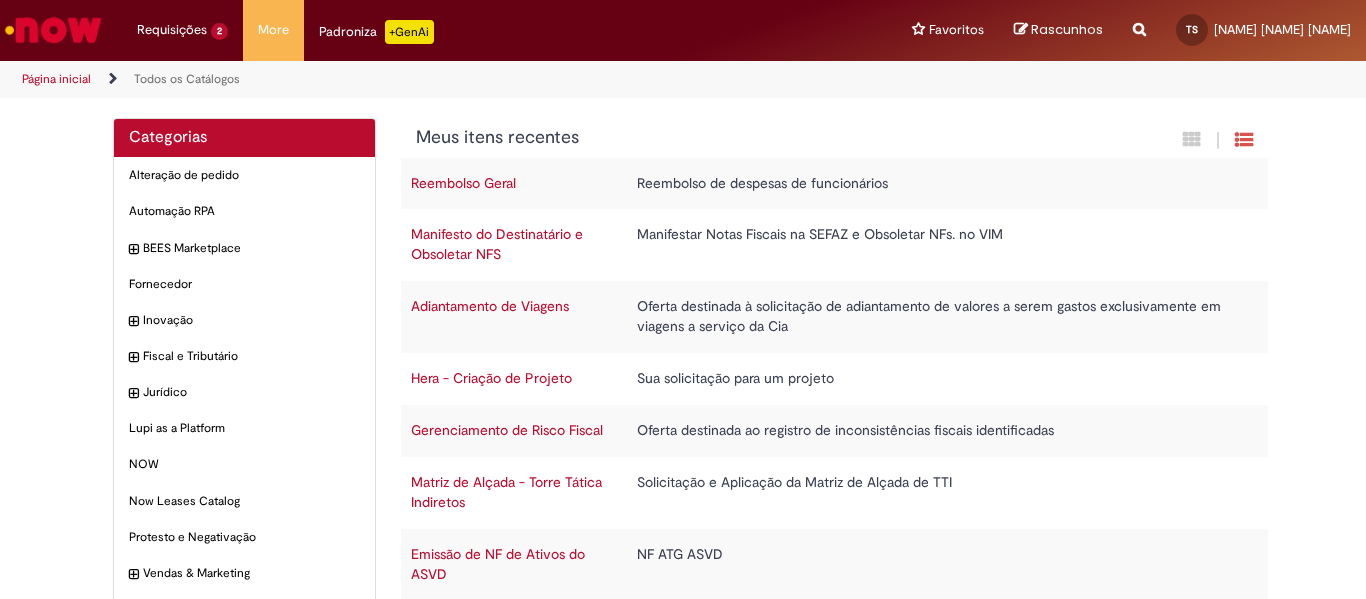 scroll, scrollTop: 331, scrollLeft: 0, axis: vertical 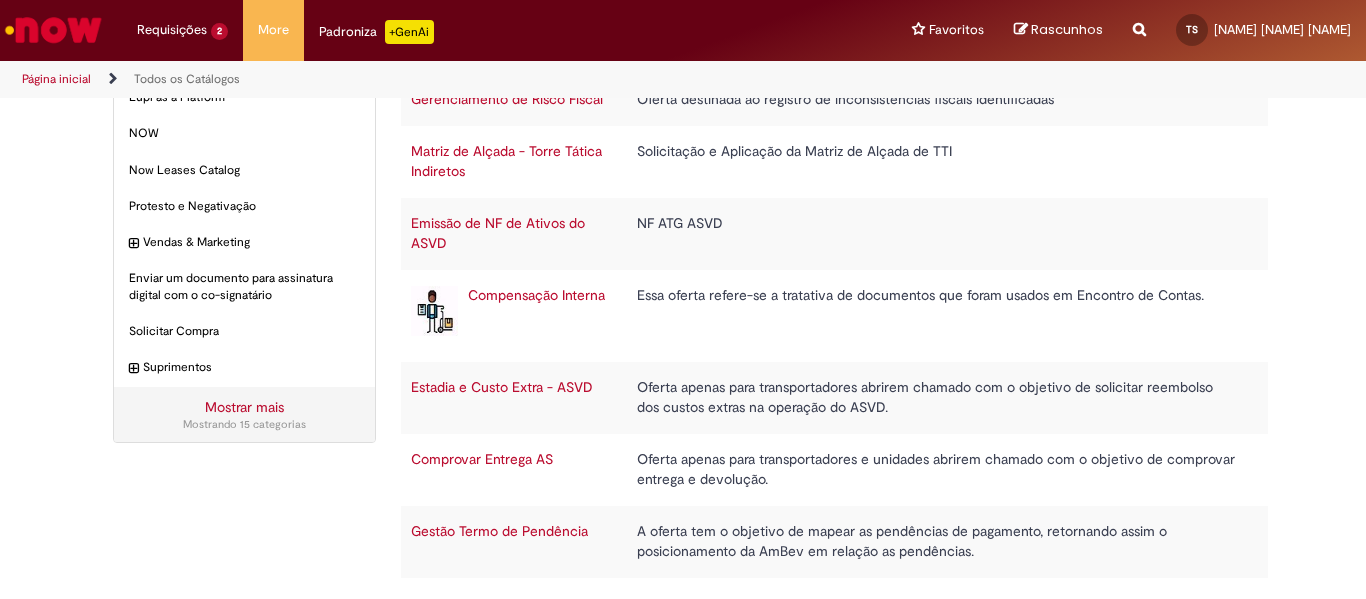 click on "Emissão de NF de Ativos do ASVD" at bounding box center [498, 233] 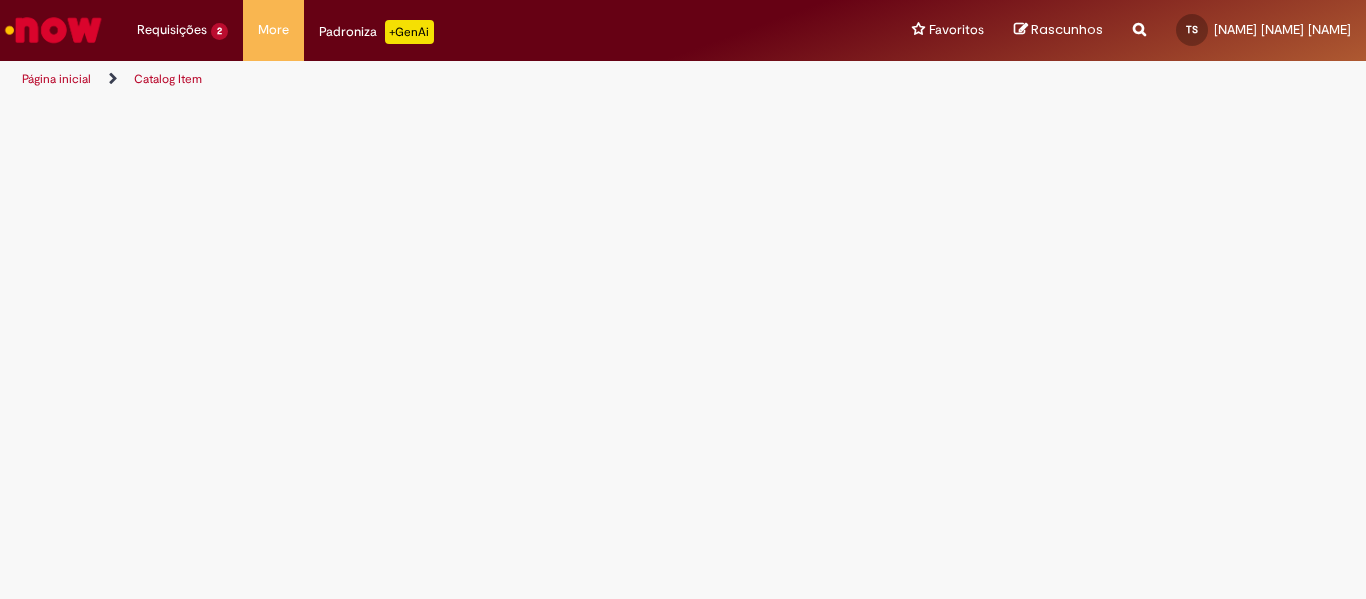 scroll, scrollTop: 0, scrollLeft: 0, axis: both 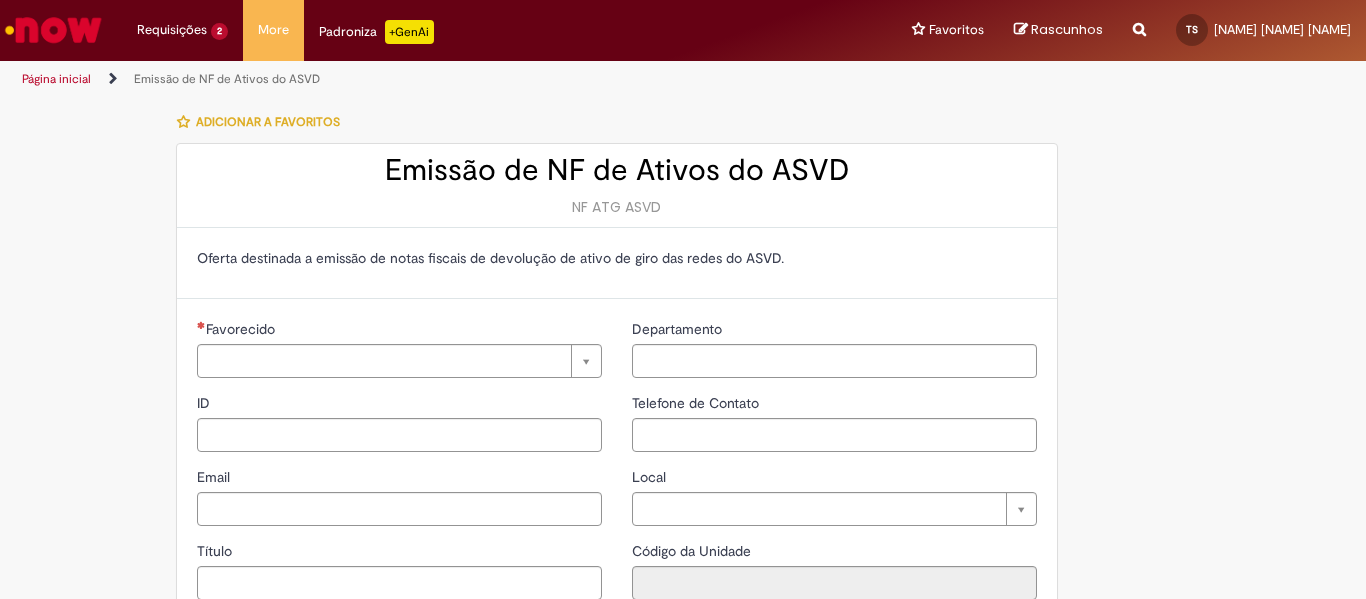 type on "**********" 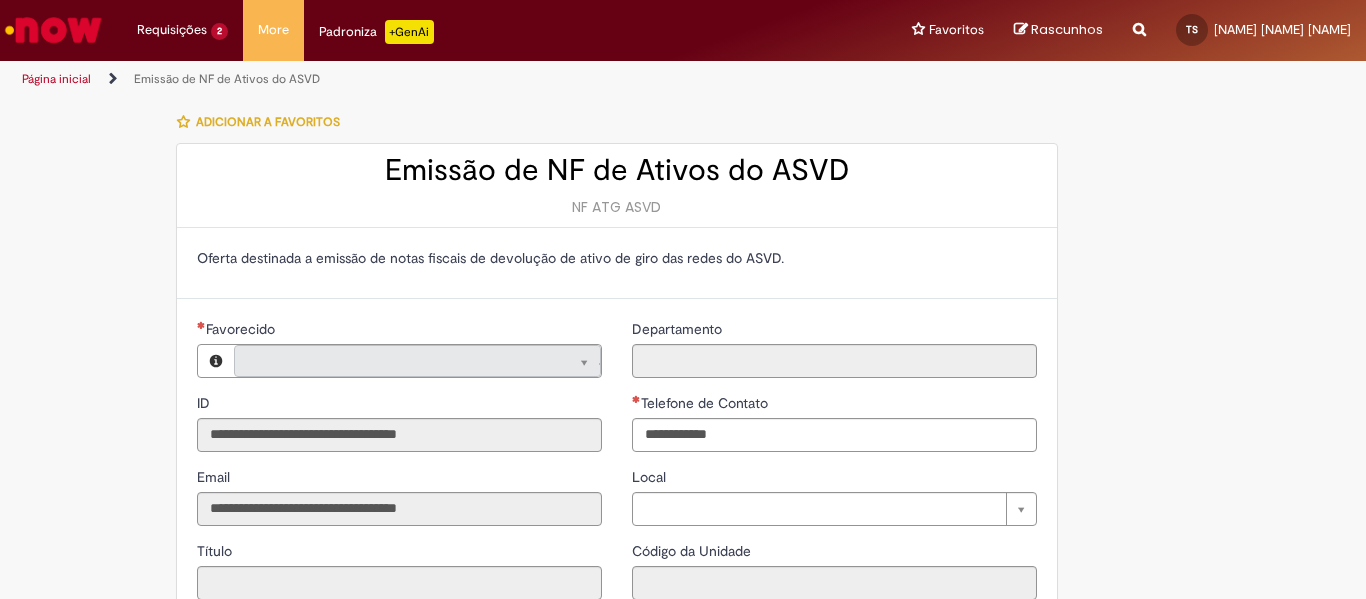 type on "**********" 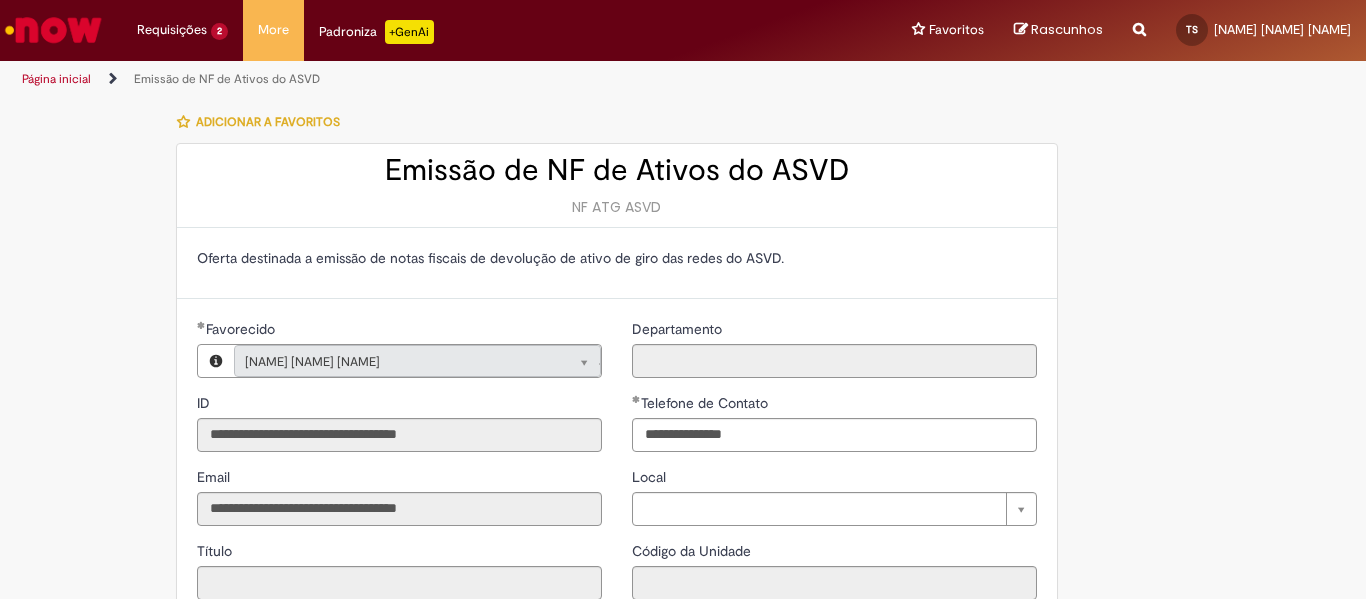 scroll, scrollTop: 300, scrollLeft: 0, axis: vertical 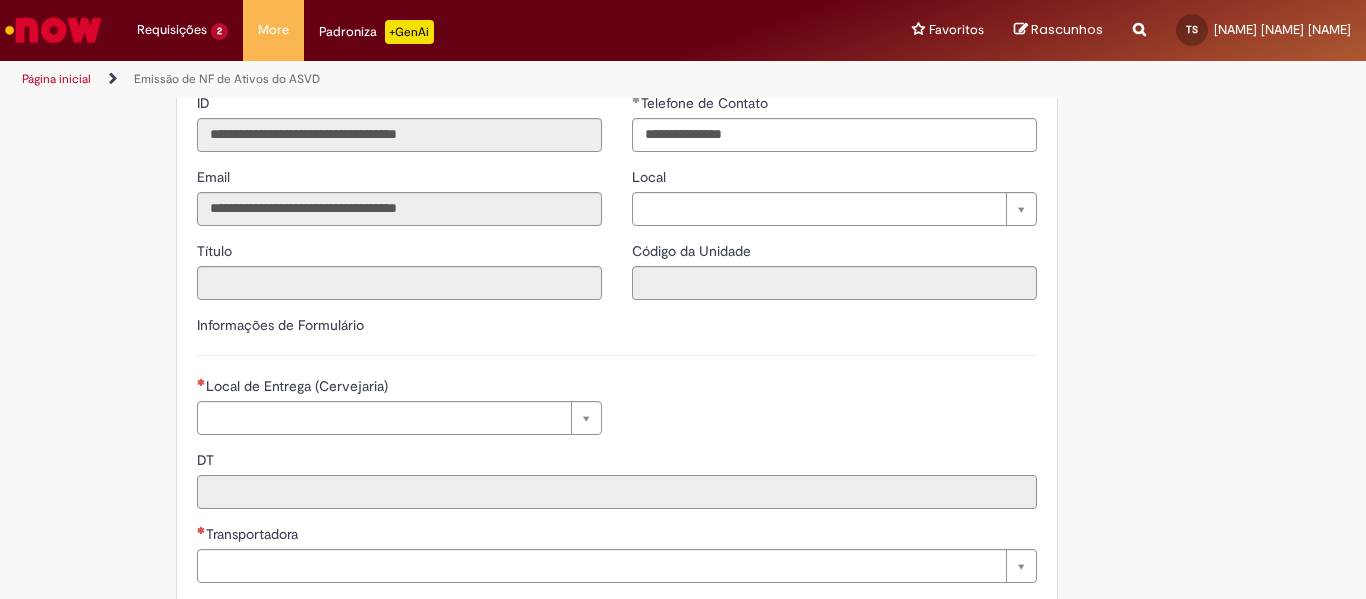 click on "DT" at bounding box center (617, 492) 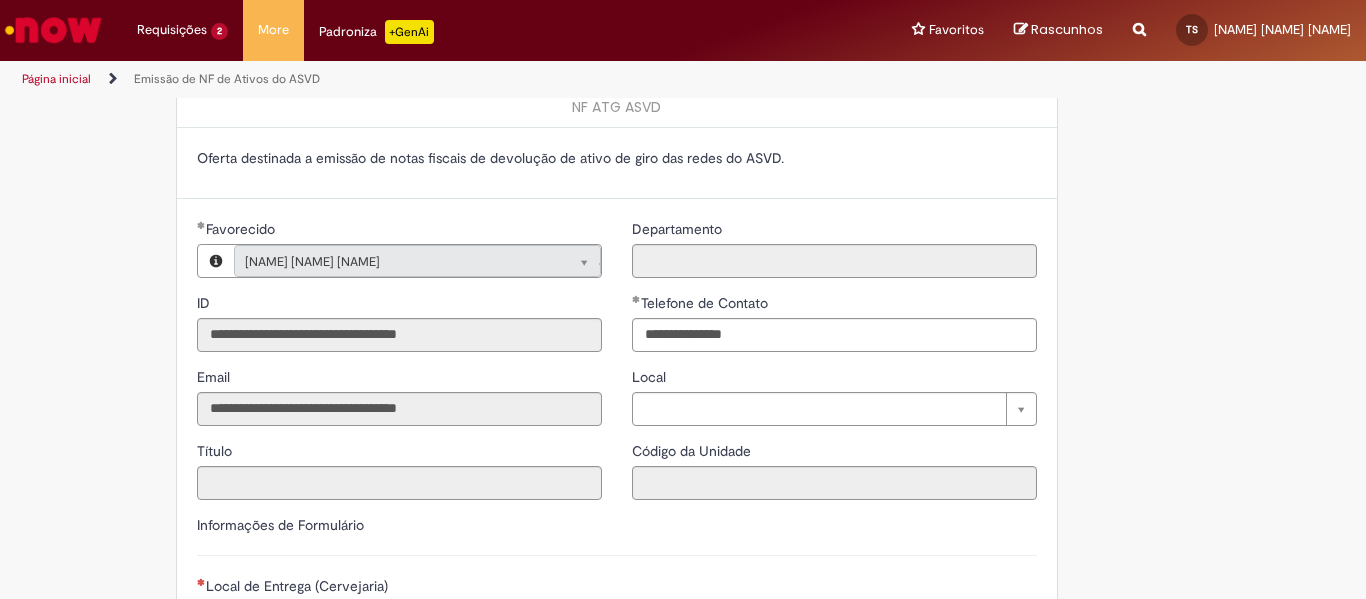 scroll, scrollTop: 300, scrollLeft: 0, axis: vertical 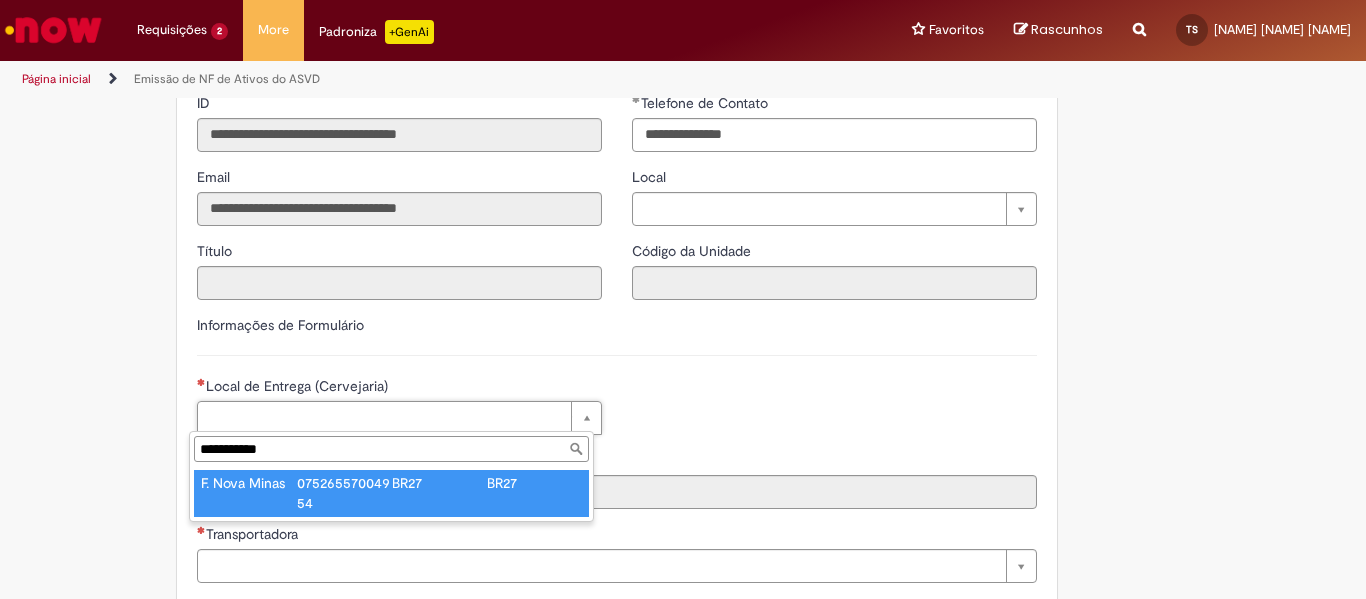 type on "**********" 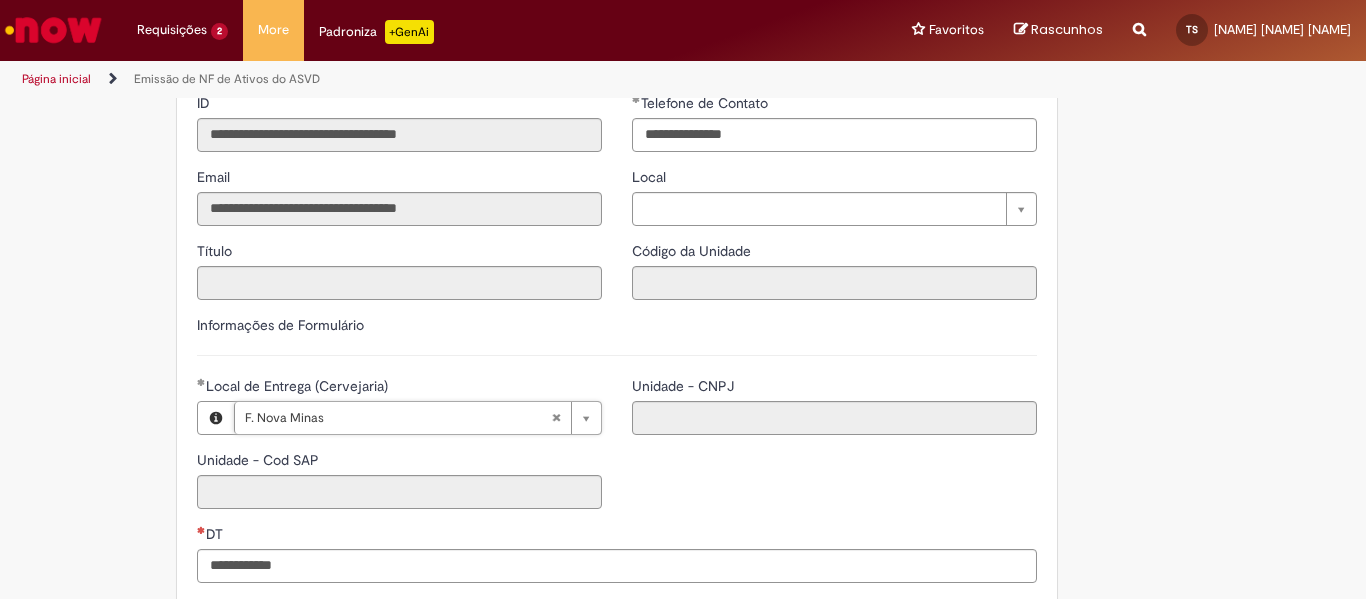type on "****" 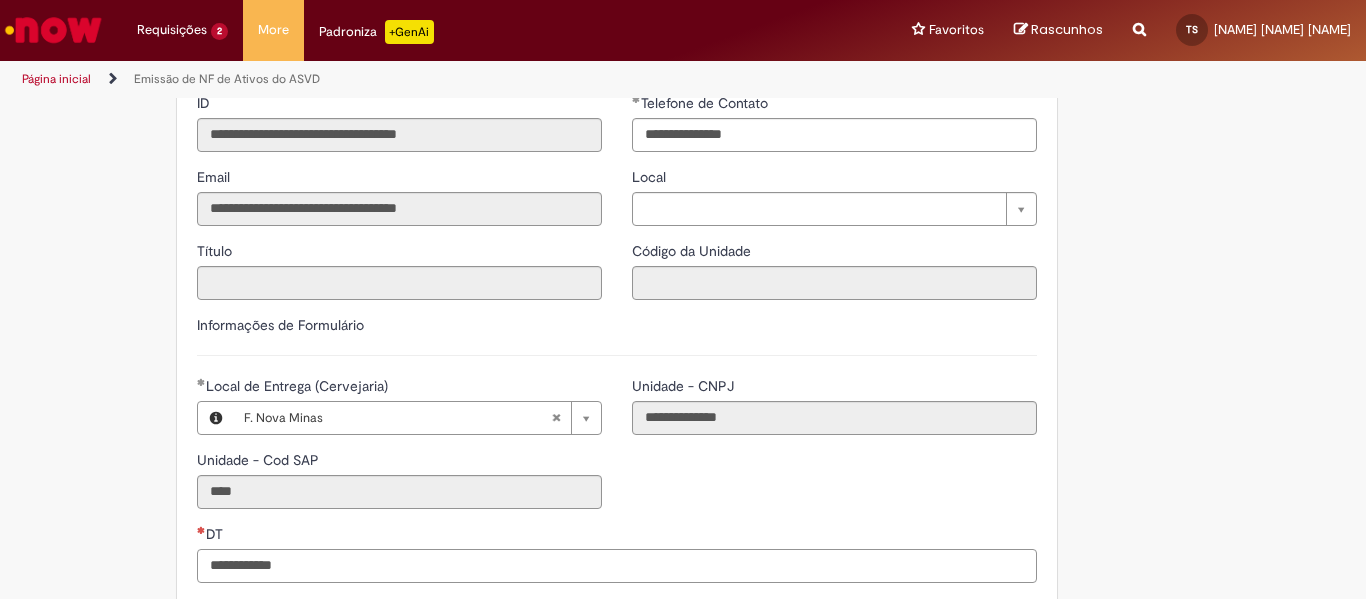 click on "DT" at bounding box center (617, 566) 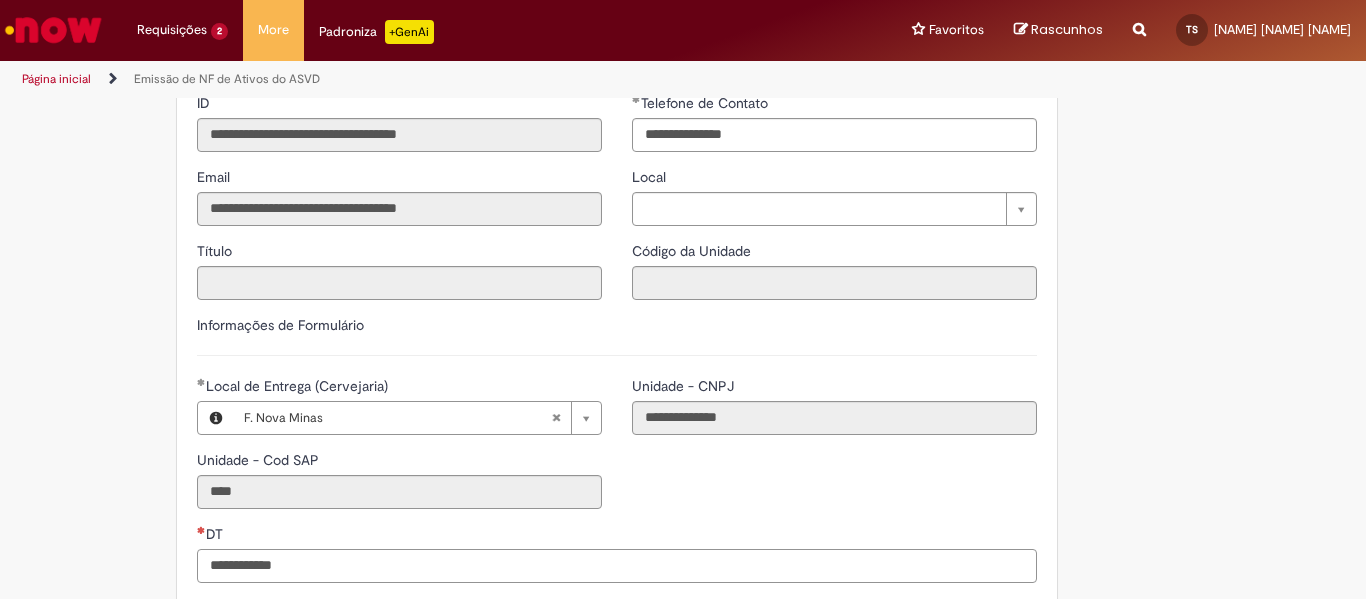 paste on "**********" 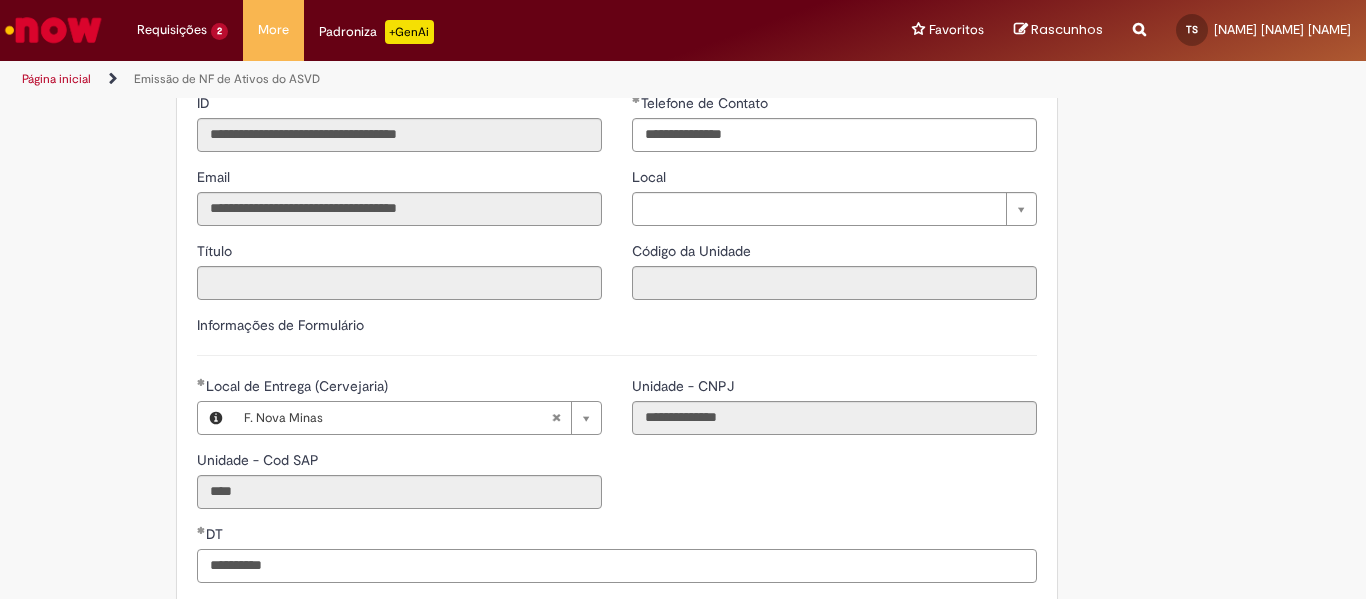 scroll, scrollTop: 600, scrollLeft: 0, axis: vertical 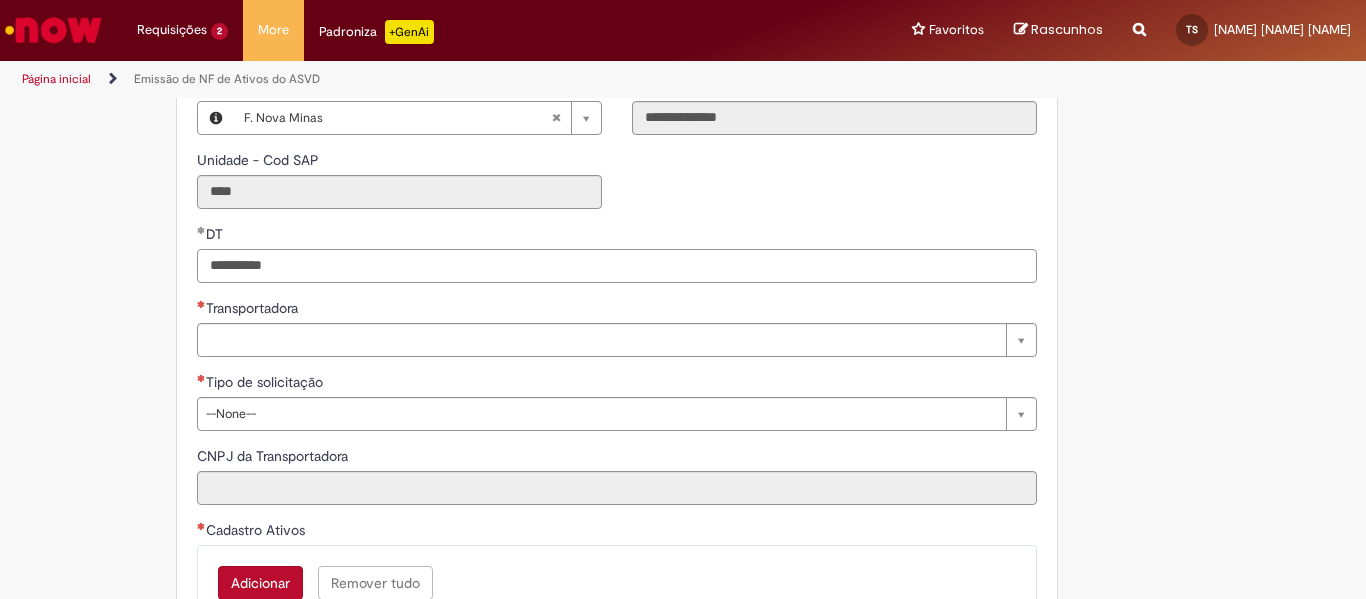 type on "**********" 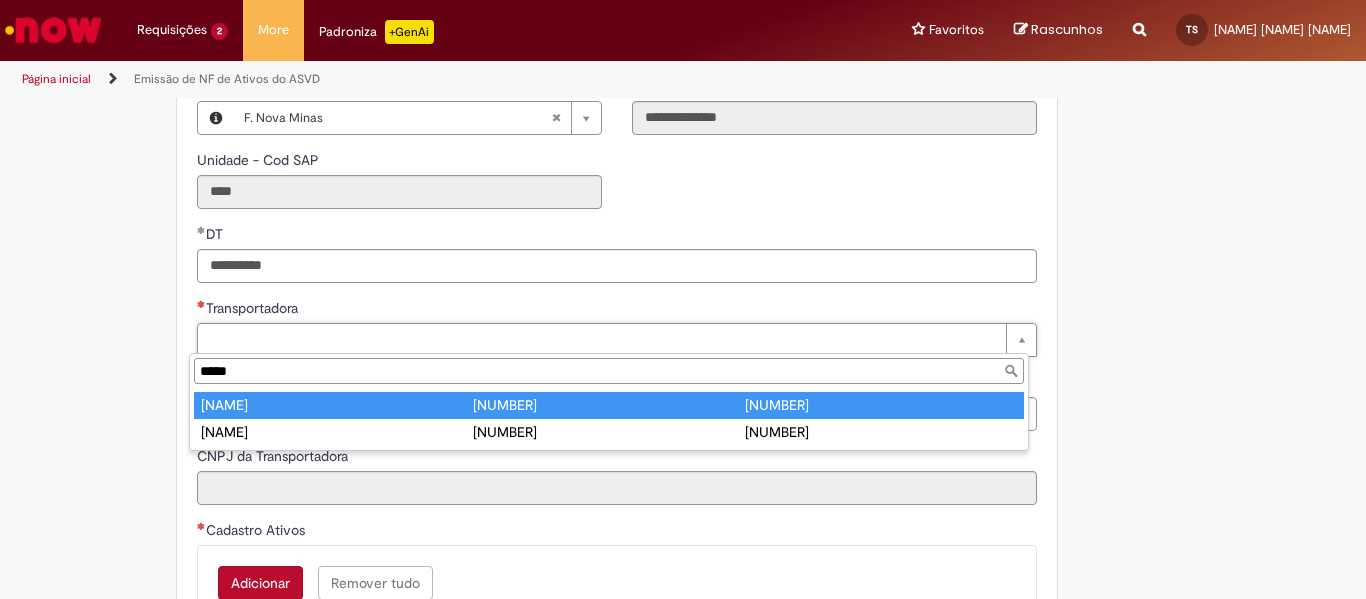 type on "*****" 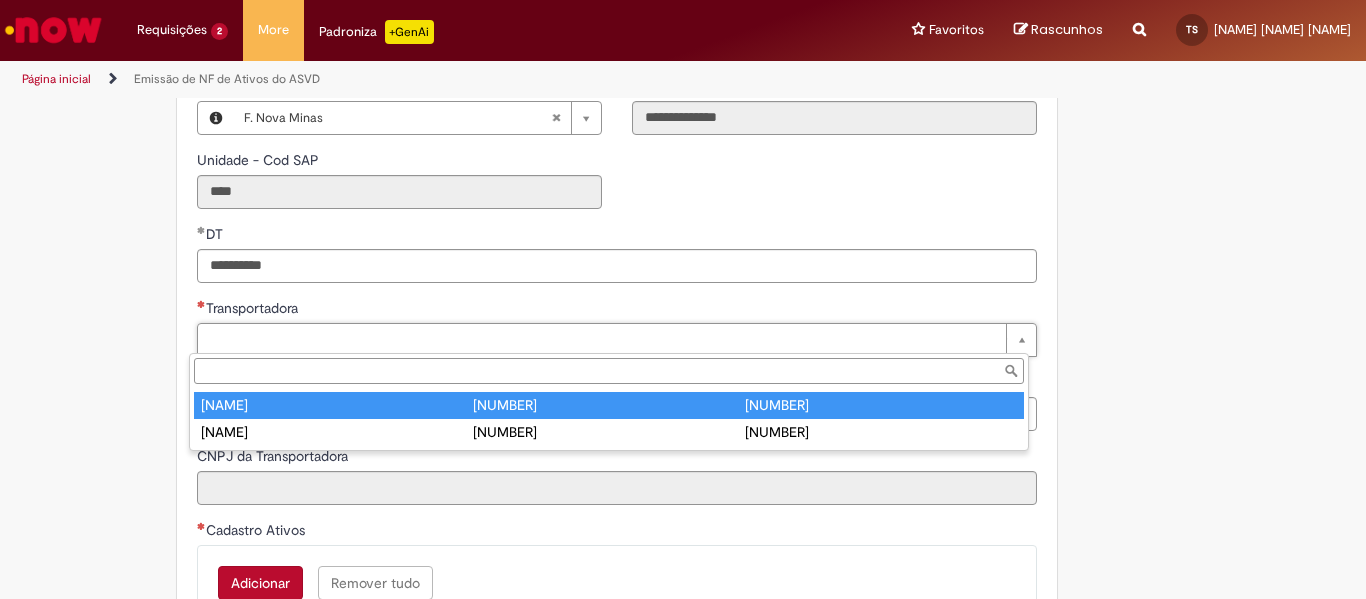 type on "**********" 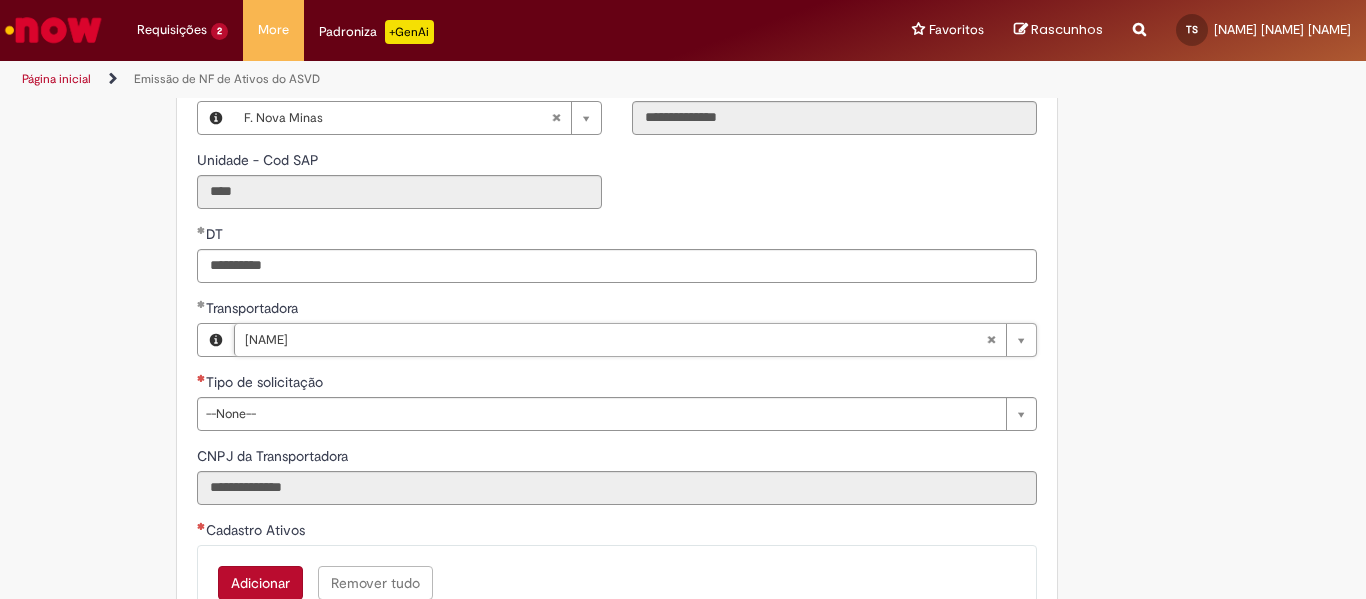 scroll, scrollTop: 800, scrollLeft: 0, axis: vertical 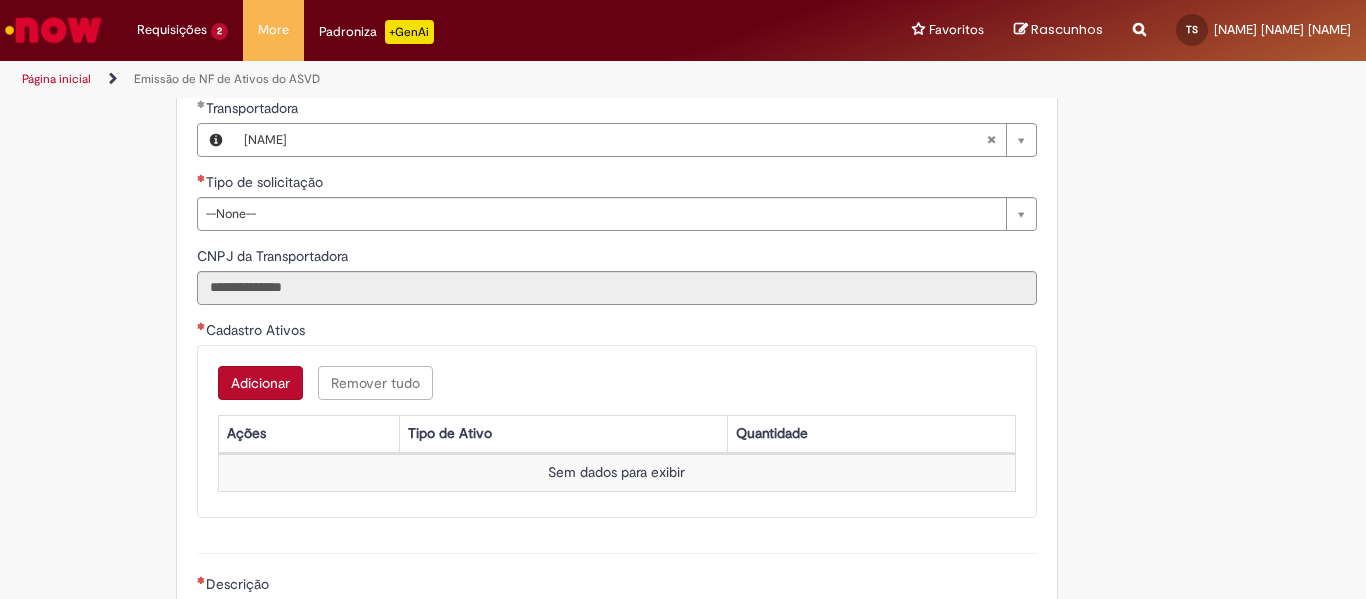 click on "Adicionar" at bounding box center [260, 383] 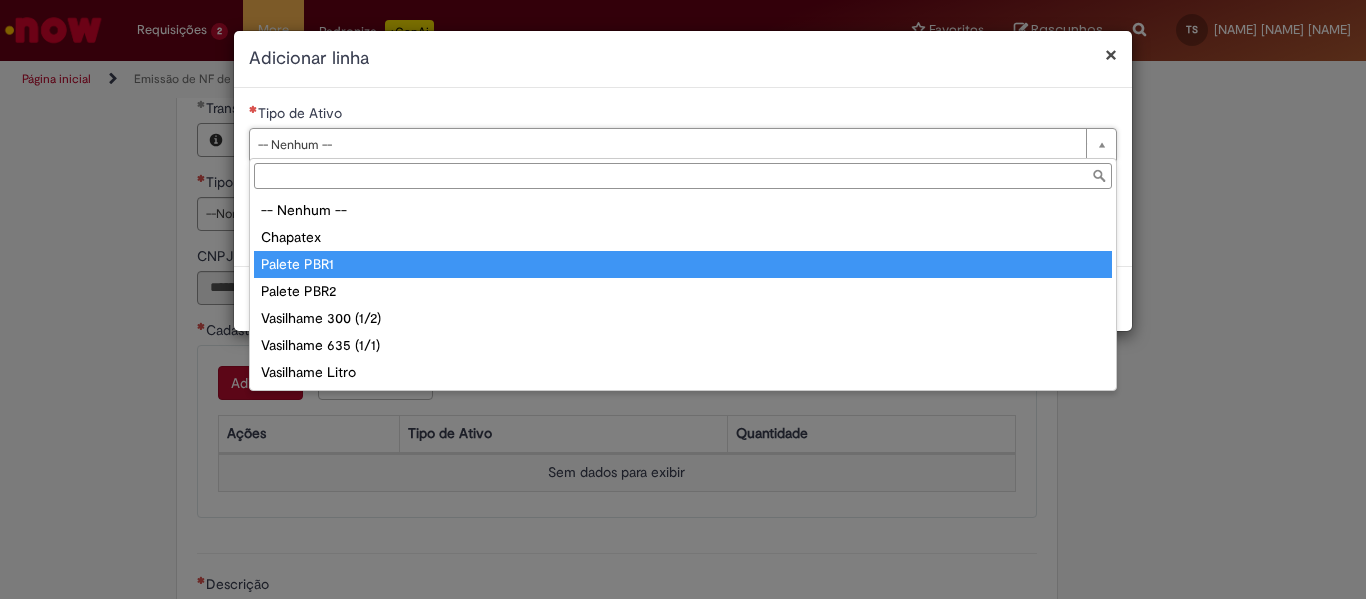 type on "**********" 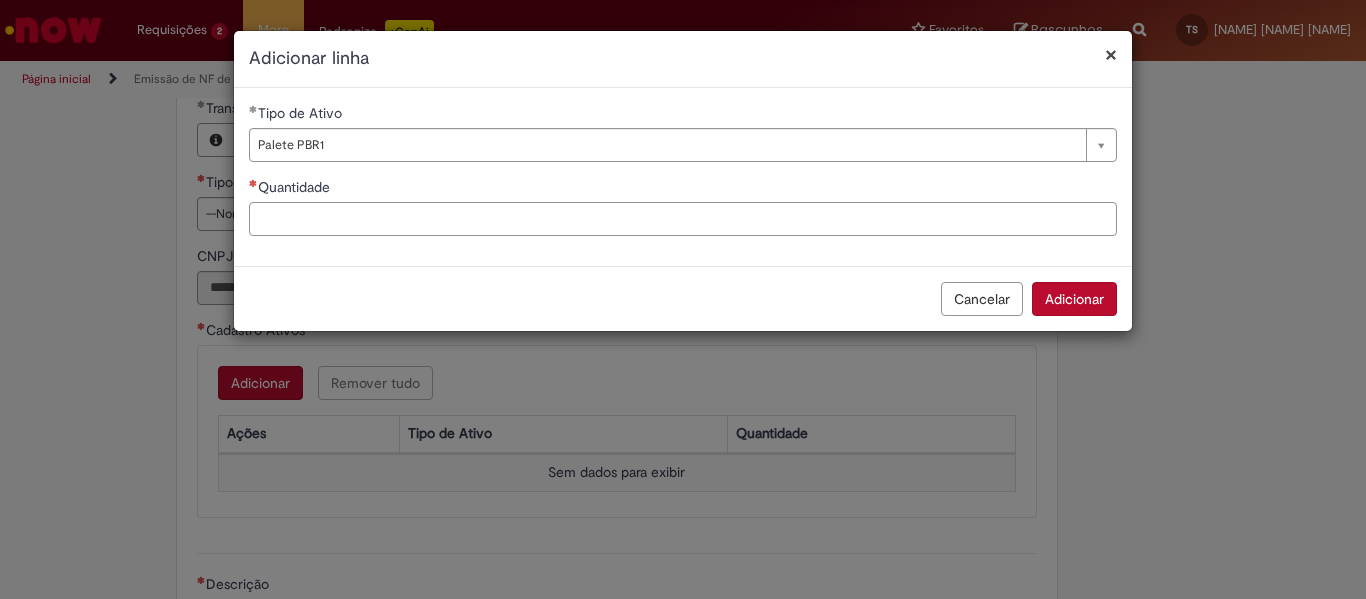 click on "Quantidade" at bounding box center (683, 219) 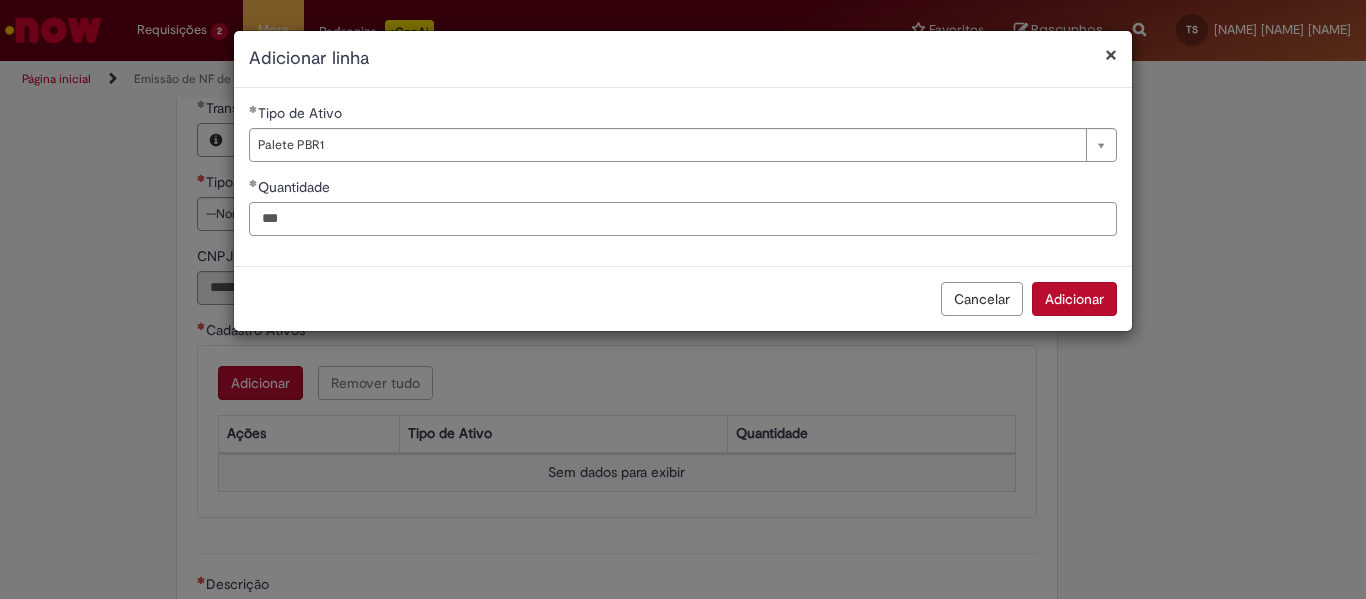 type on "***" 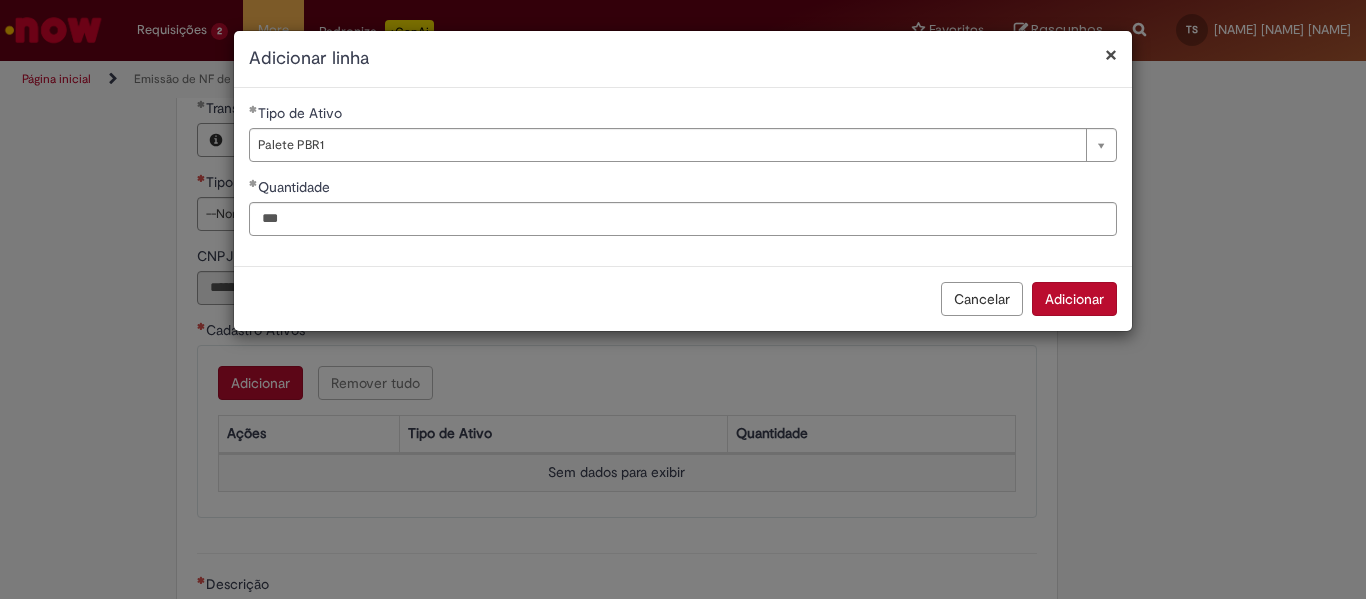 click on "Adicionar" at bounding box center (1074, 299) 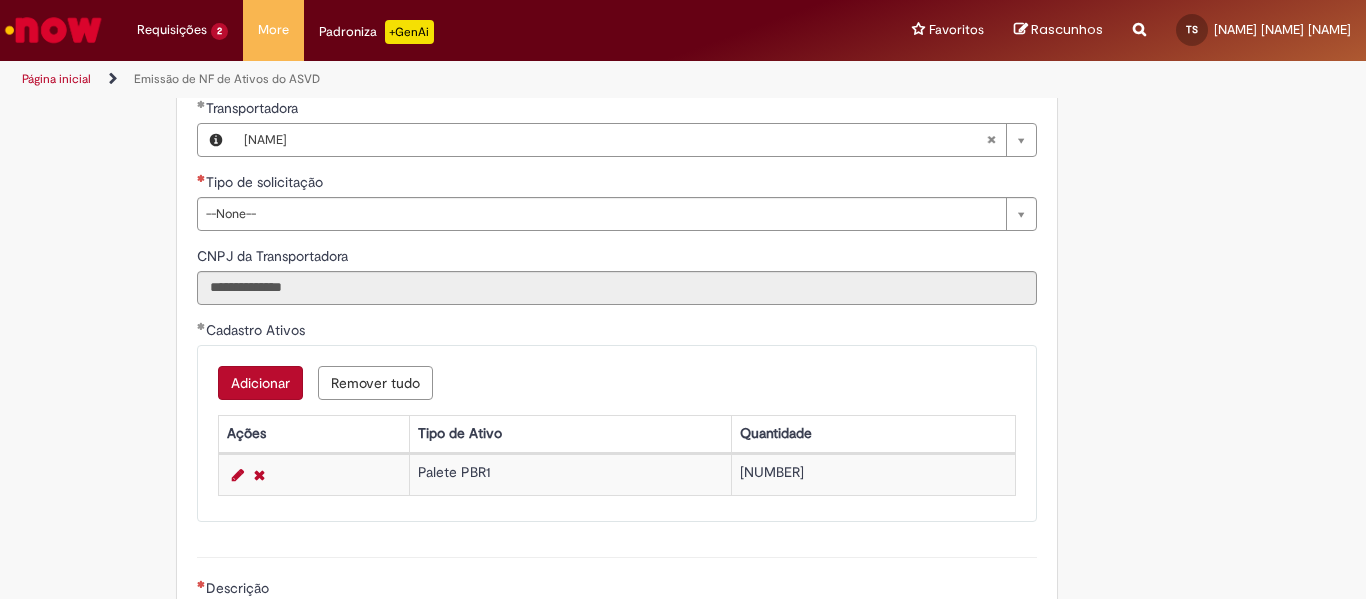 click on "Adicionar" at bounding box center [260, 383] 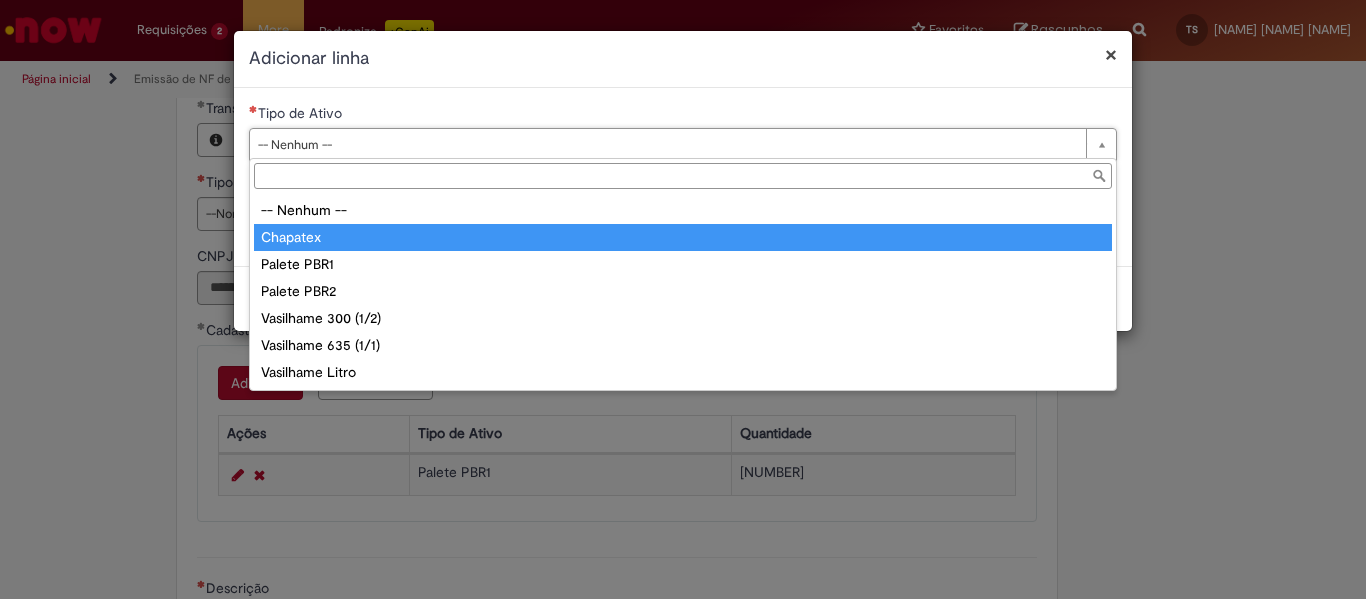 type on "********" 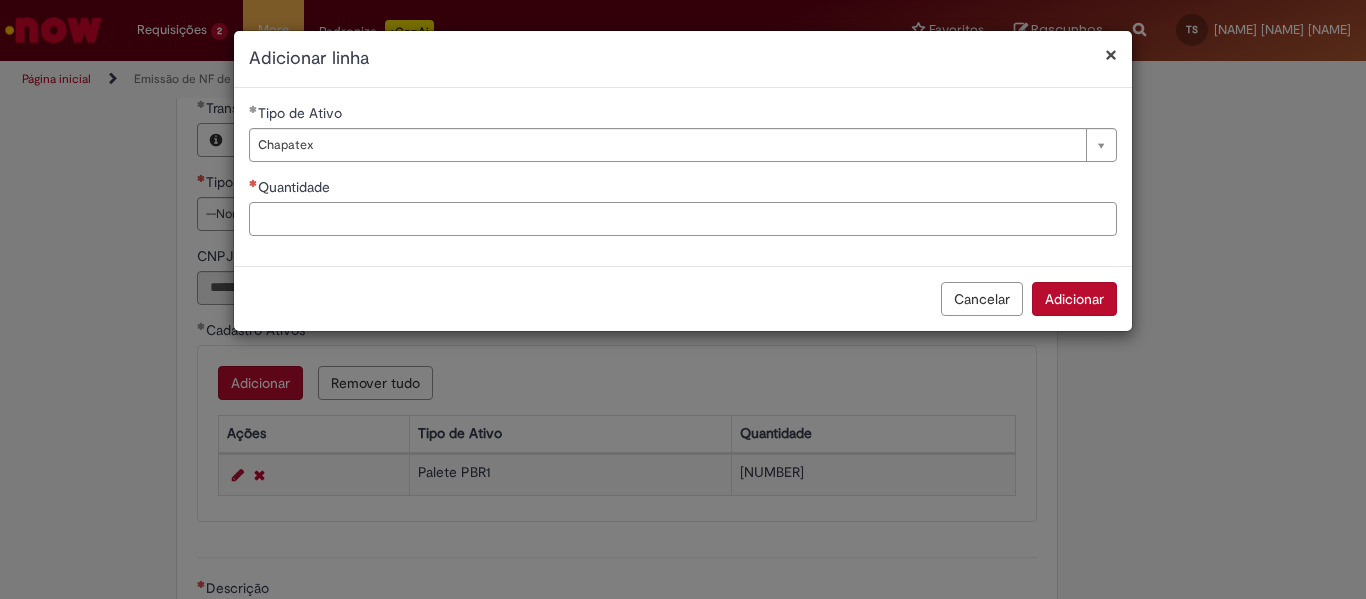 click on "Quantidade" at bounding box center (683, 219) 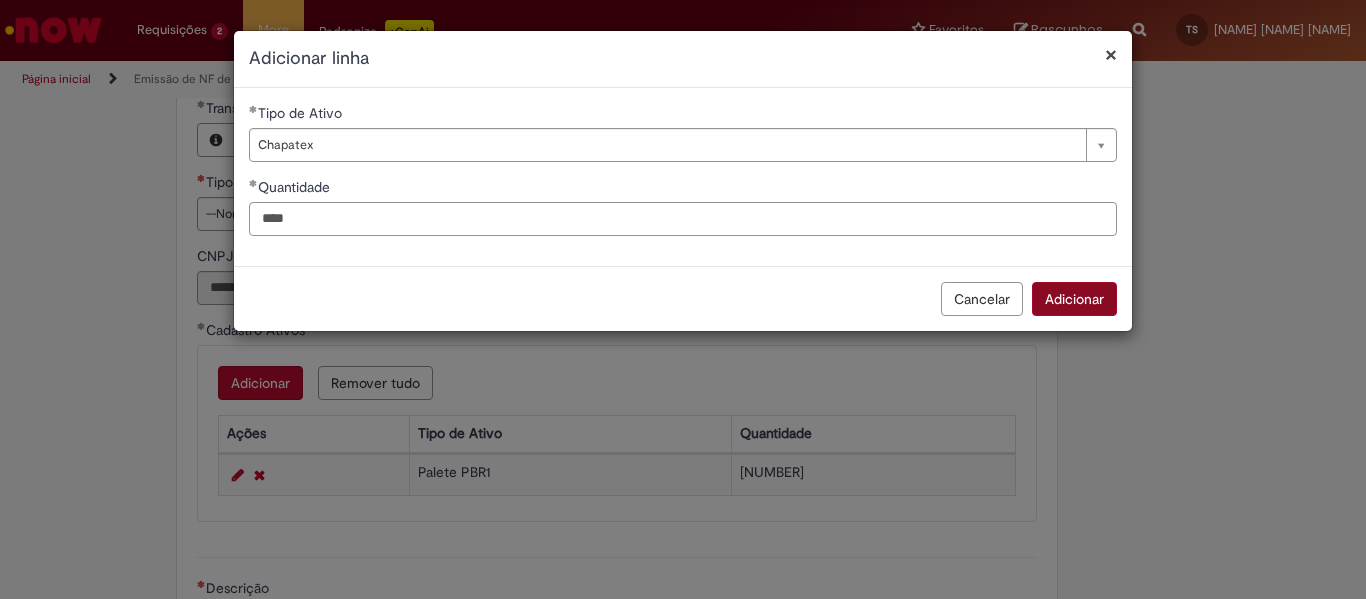 type on "****" 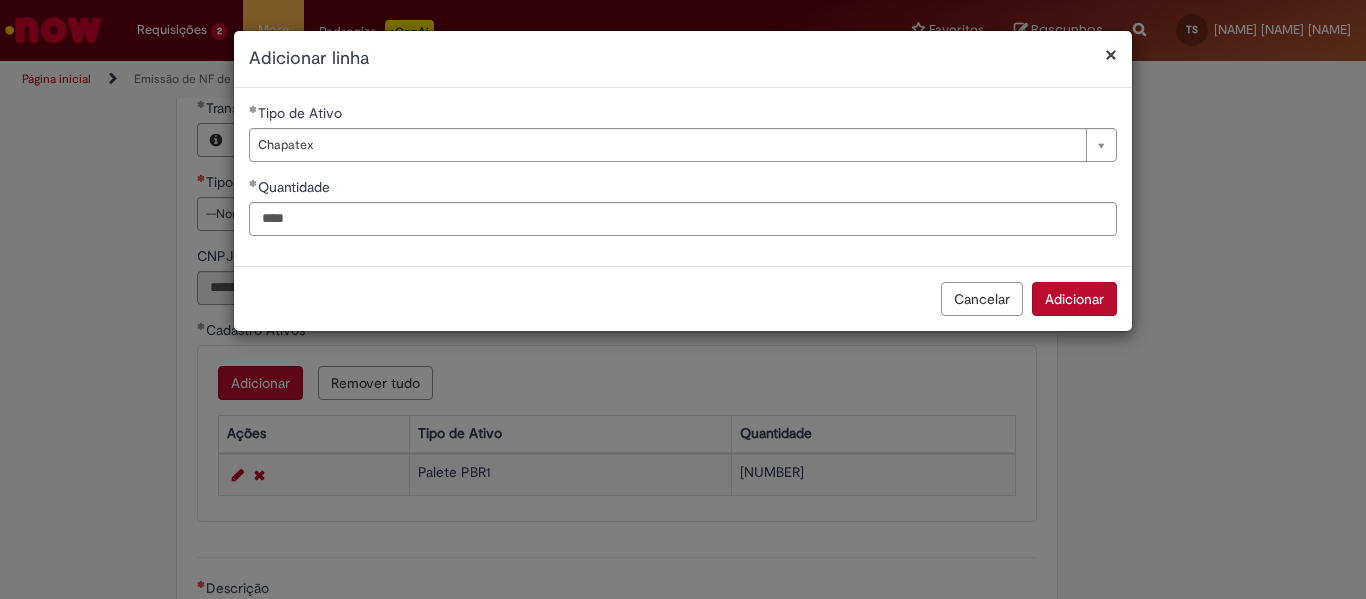 click on "Adicionar" at bounding box center [1074, 299] 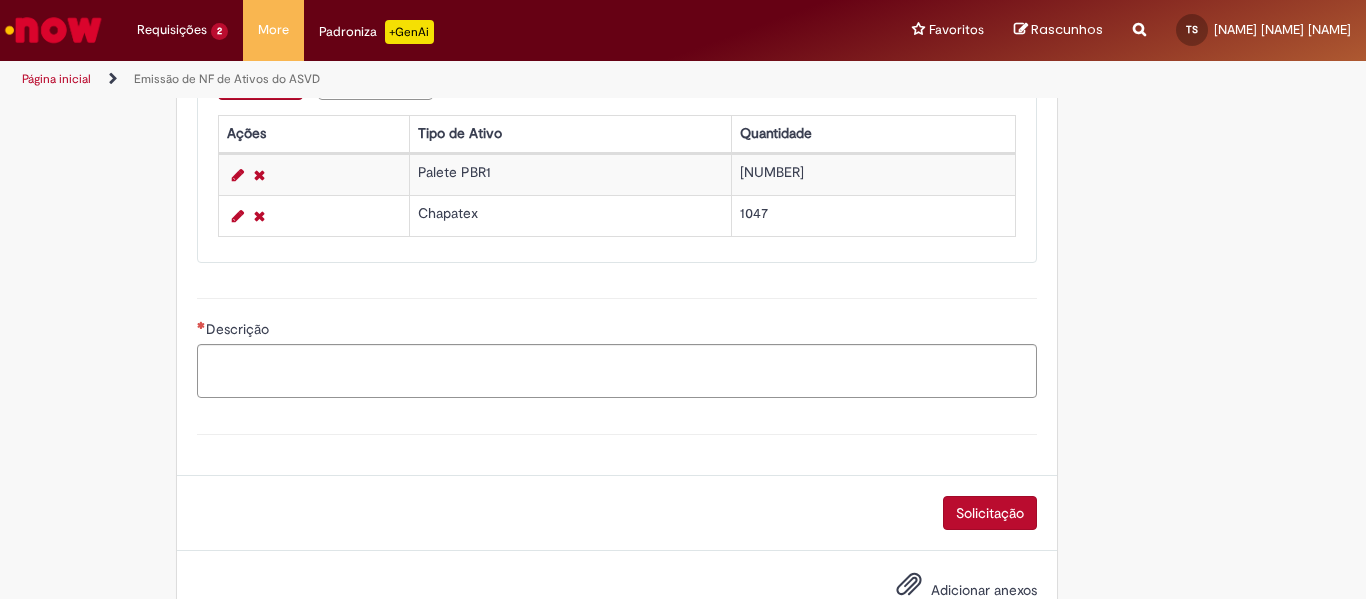 scroll, scrollTop: 1161, scrollLeft: 0, axis: vertical 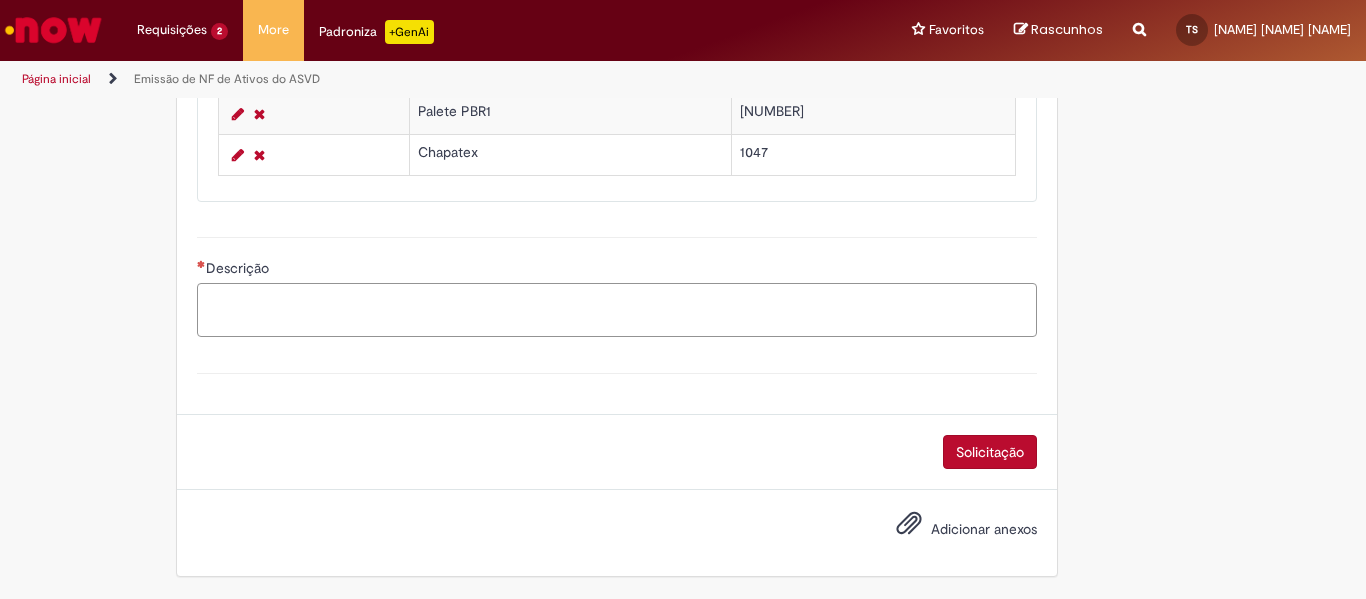 click on "Descrição" at bounding box center (617, 310) 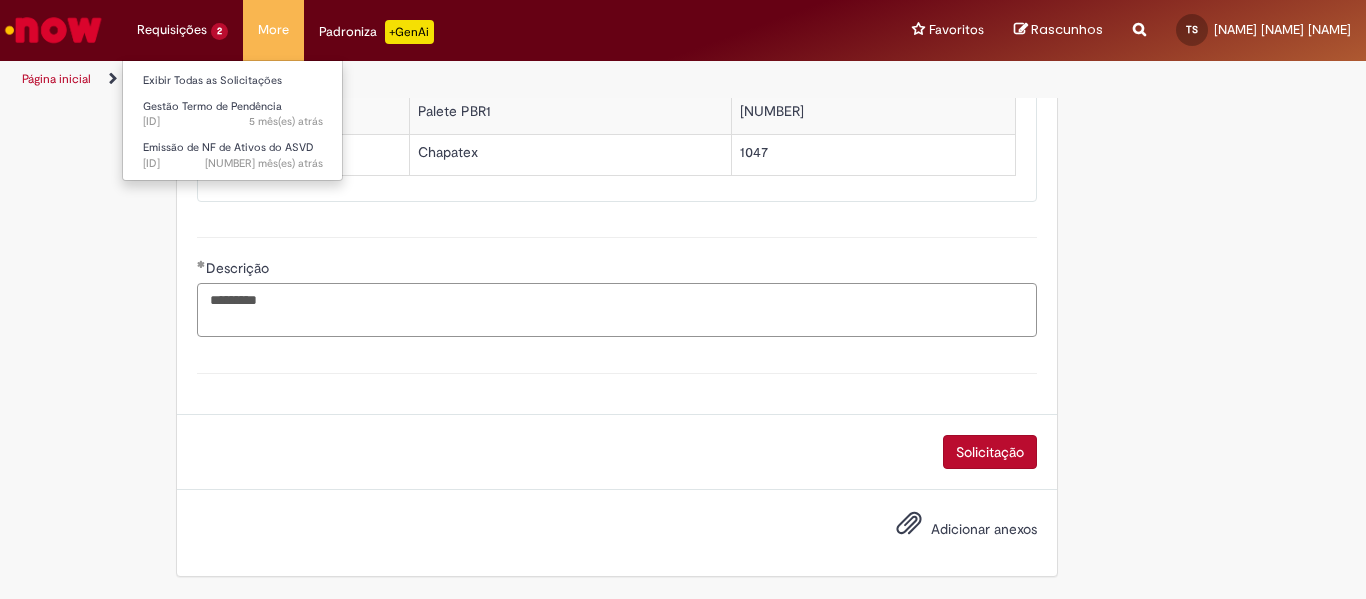 type on "********" 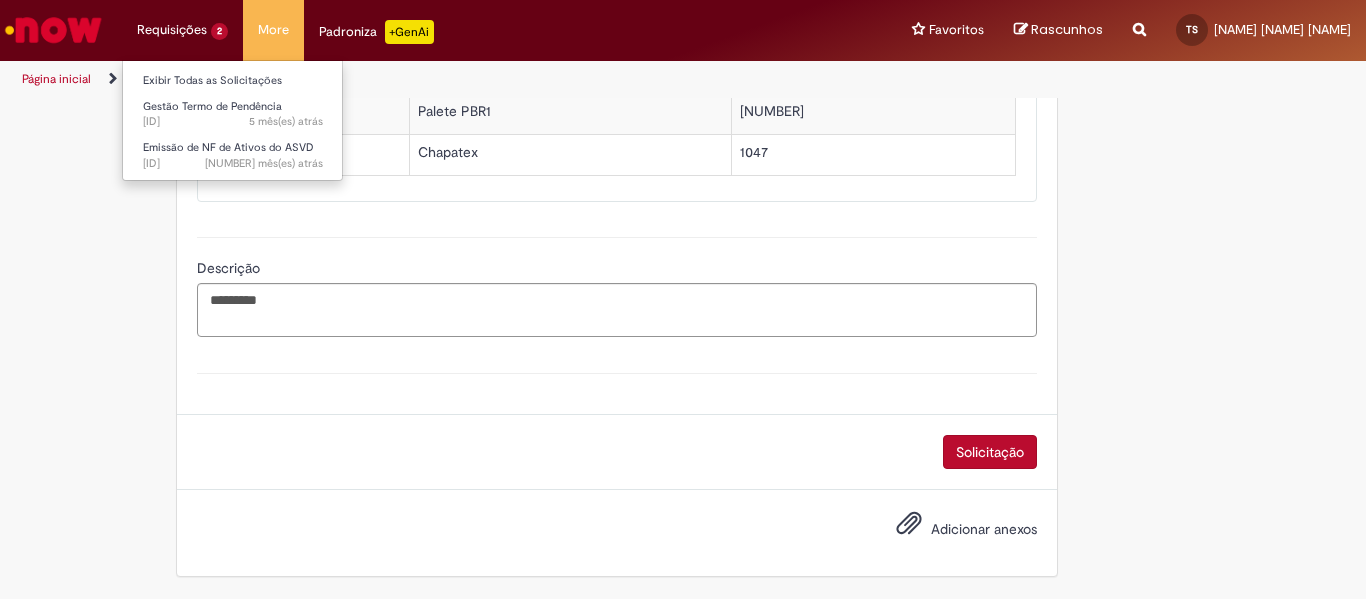 click on "Gestão Termo de Pendência
[NUMBER] mês(es) atrás [NUMBER] meses atrás  [ID]
Emissão de NF de Ativos do ASVD
[NUMBER] mês(es) atrás [NUMBER] meses atrás  [ID]" at bounding box center [182, 30] 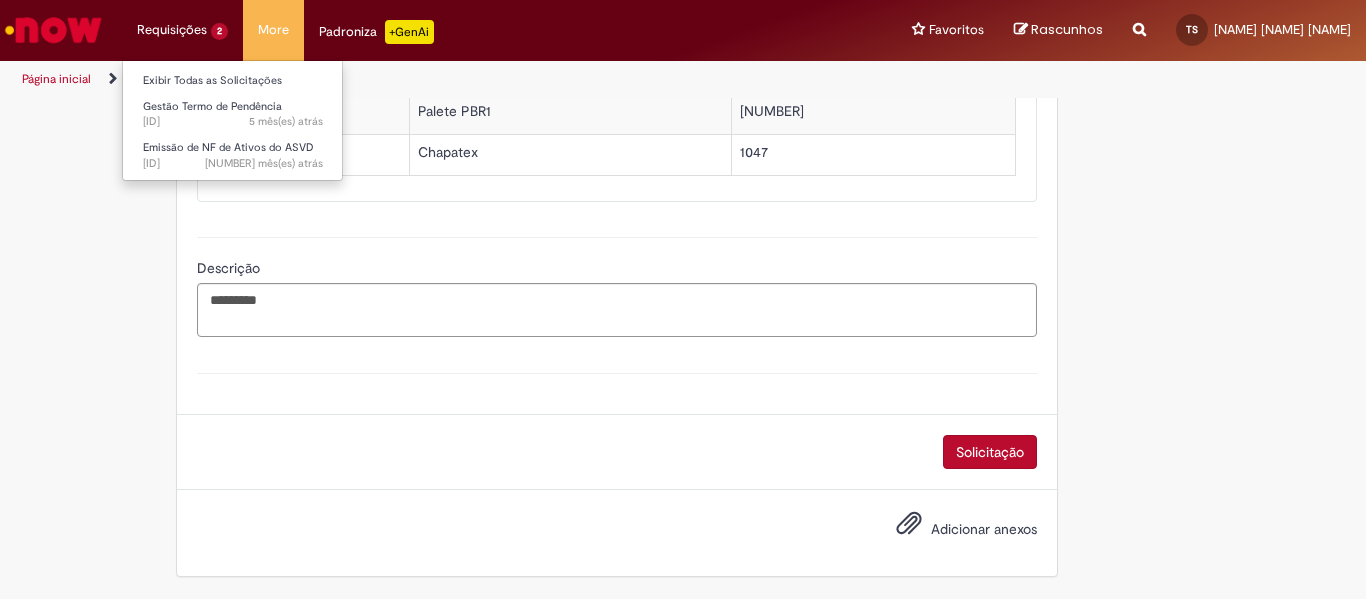 click on "Gestão Termo de Pendência
[NUMBER] mês(es) atrás [NUMBER] meses atrás  [ID]
Emissão de NF de Ativos do ASVD
[NUMBER] mês(es) atrás [NUMBER] meses atrás  [ID]" at bounding box center (182, 30) 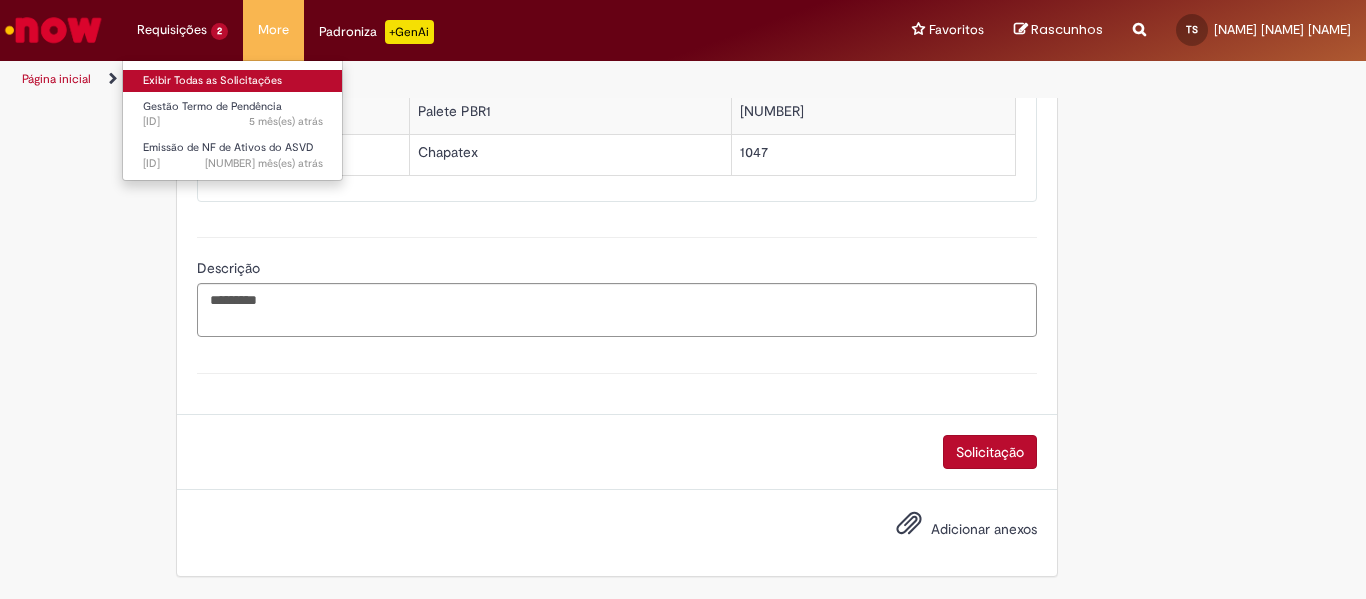 click on "Exibir Todas as Solicitações" at bounding box center (233, 81) 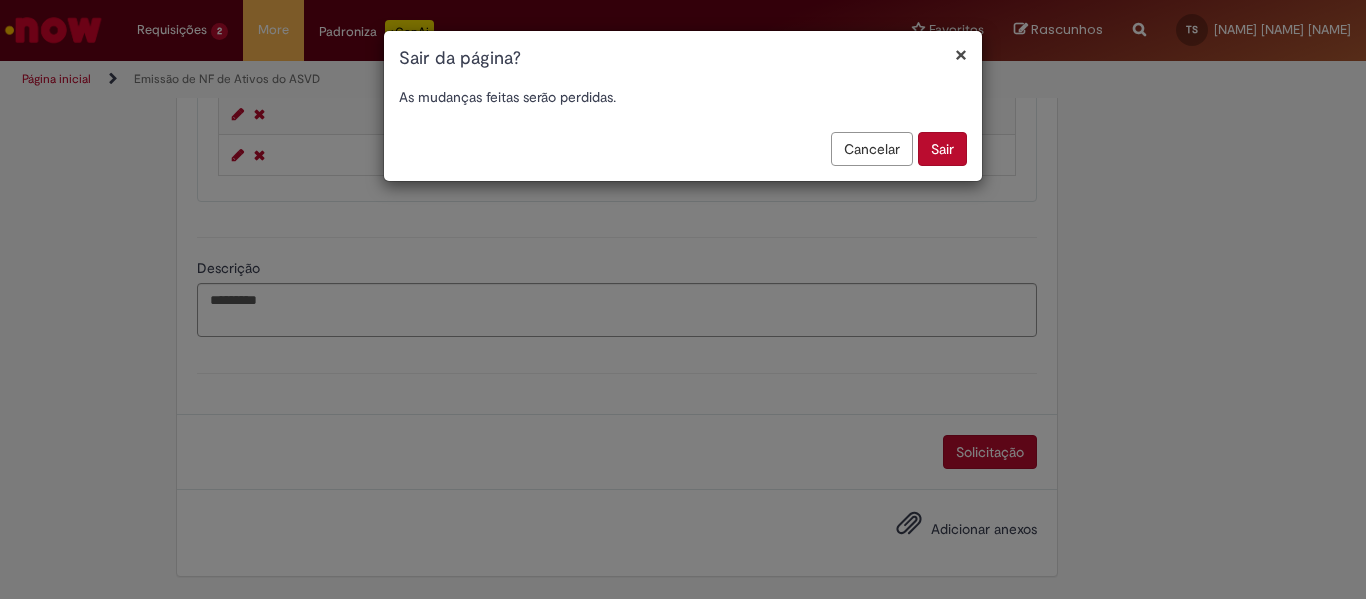 click on "Sair" at bounding box center [942, 149] 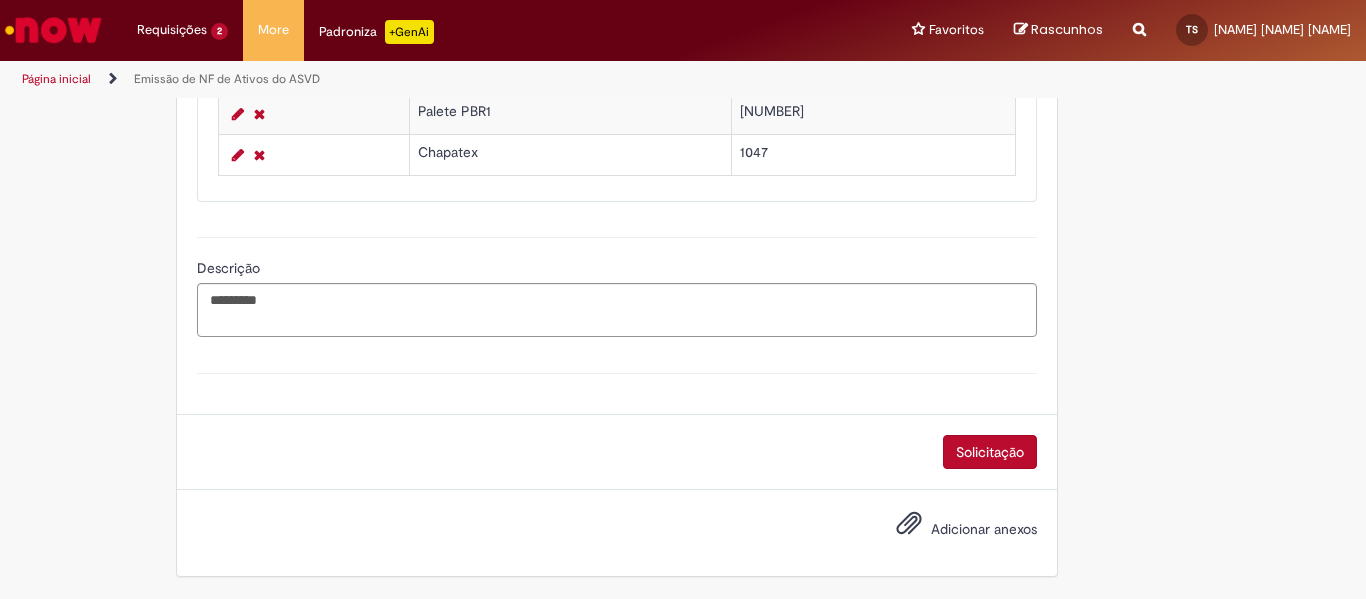 click on "Sair" at bounding box center [942, 111] 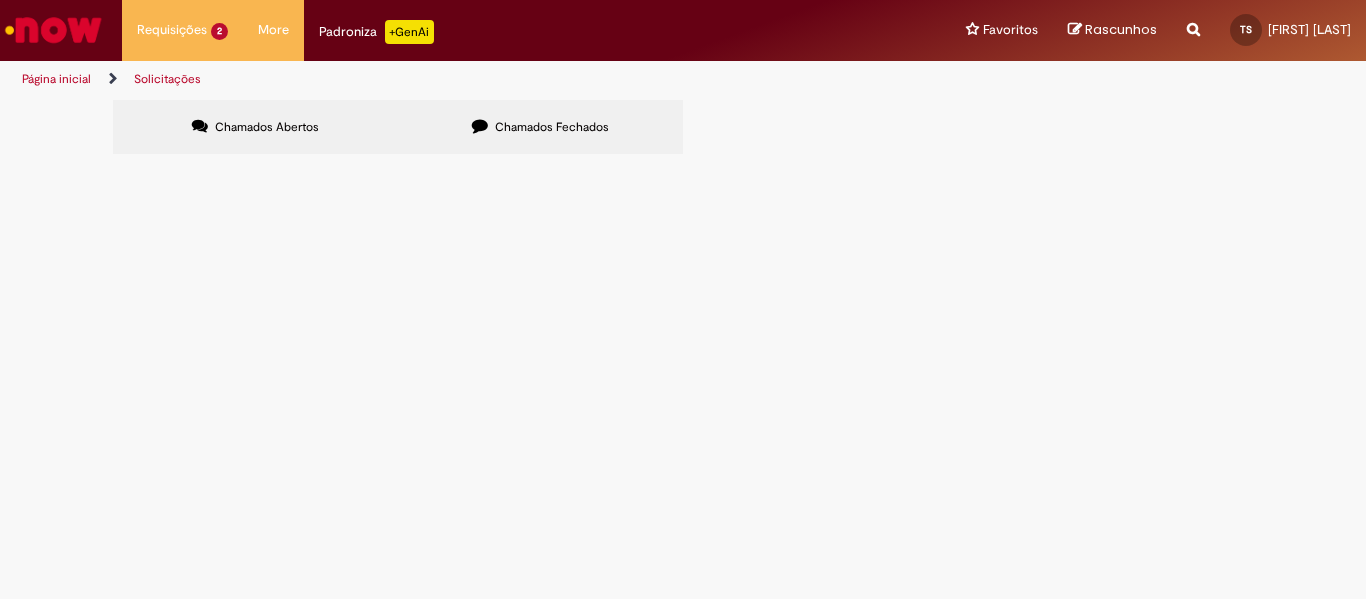 scroll, scrollTop: 0, scrollLeft: 0, axis: both 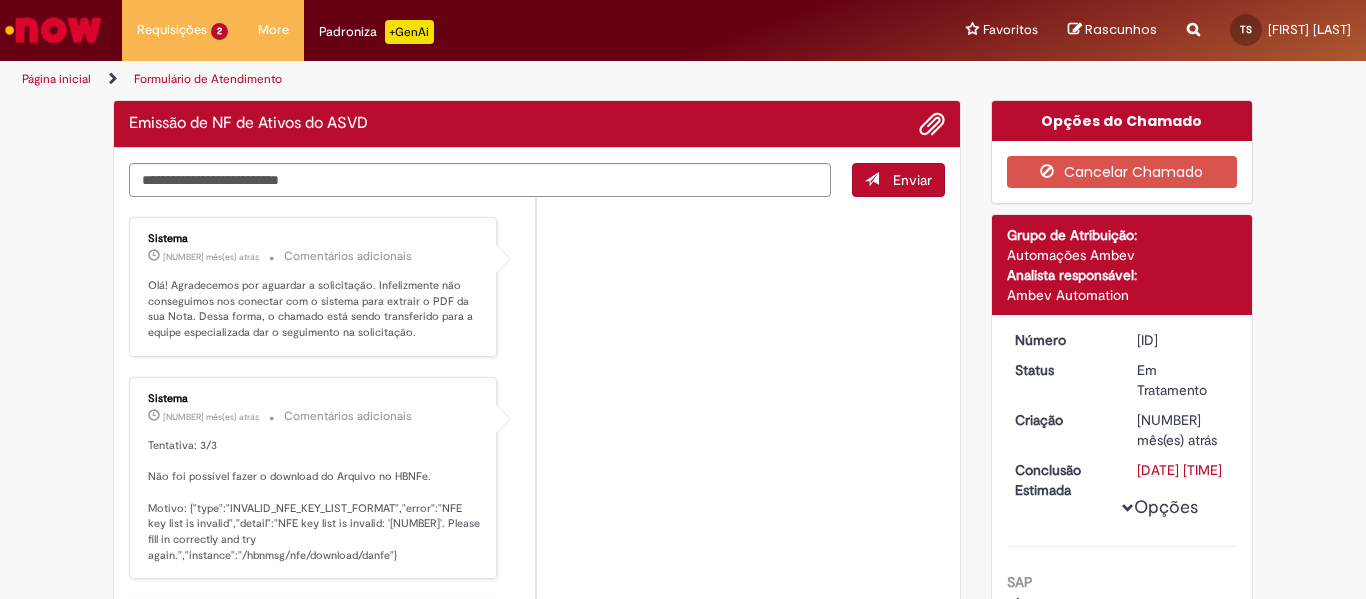 drag, startPoint x: 406, startPoint y: 338, endPoint x: 925, endPoint y: 345, distance: 519.0472 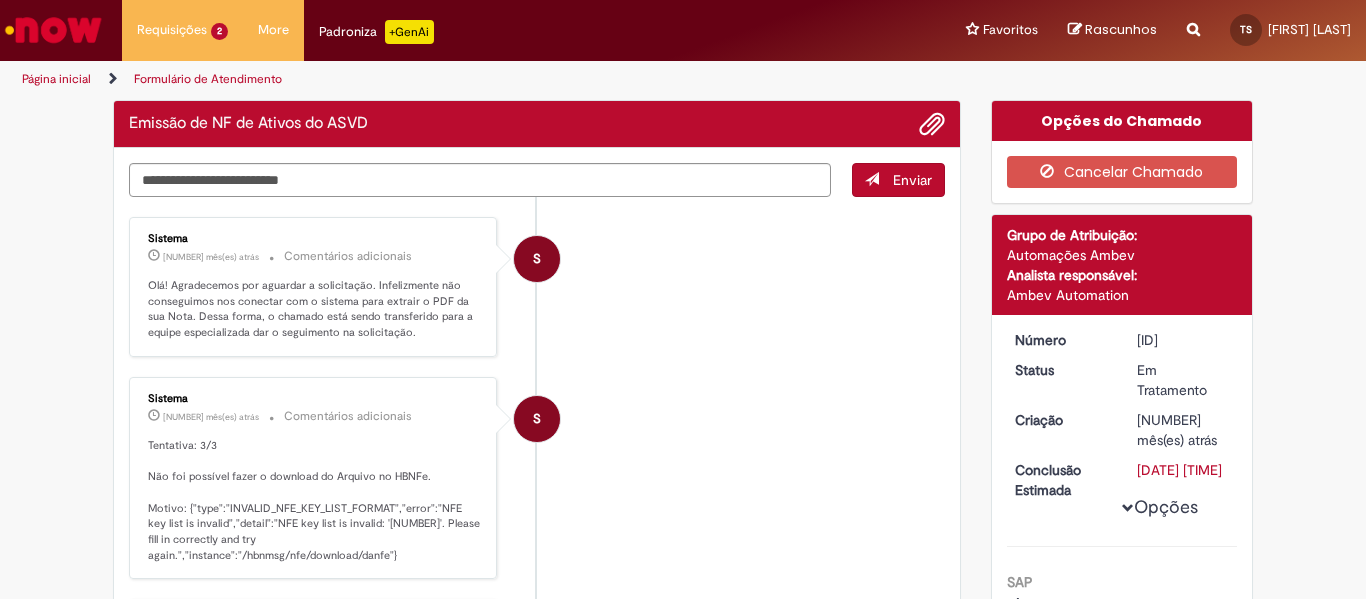 click on "Sistema
[NUMBER] mês(es) atrás [NUMBER] meses atrás     Comentários adicionais
Olá! Agradecemos por aguardar a solicitação. Infelizmente não conseguimos nos conectar com o sistema para extrair o PDF da sua Nota. Dessa forma, o chamado está sendo transferido para a equipe especializada dar o seguimento na solicitação." at bounding box center [537, 287] 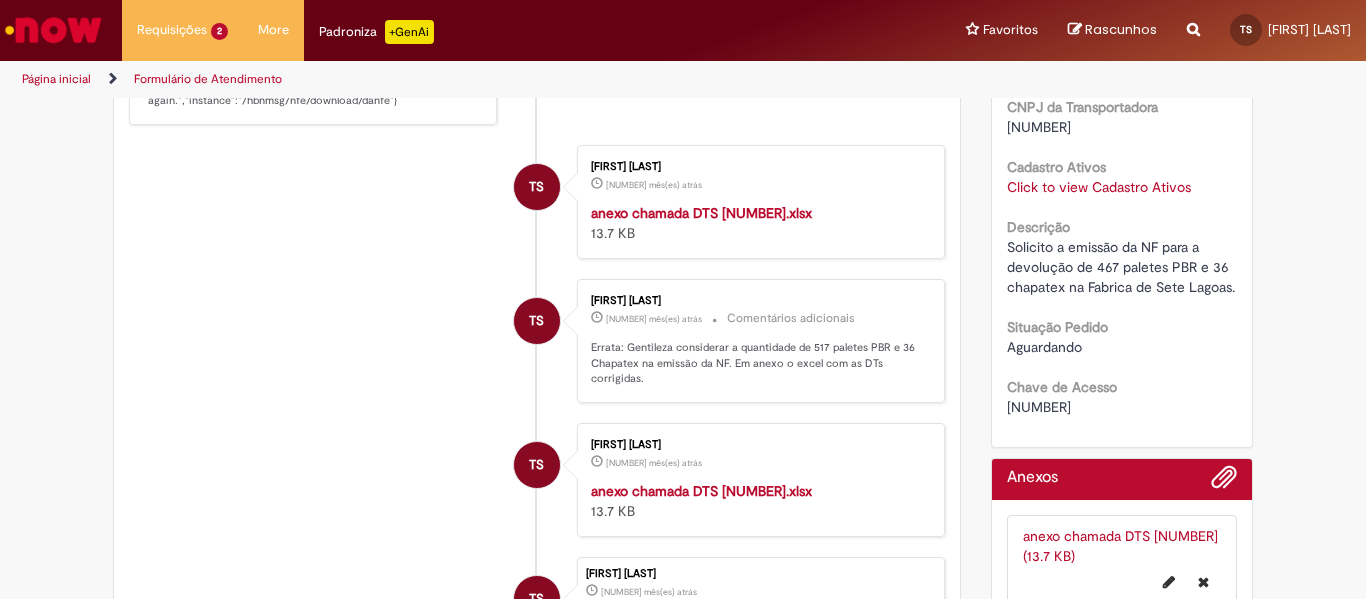 scroll, scrollTop: 915, scrollLeft: 0, axis: vertical 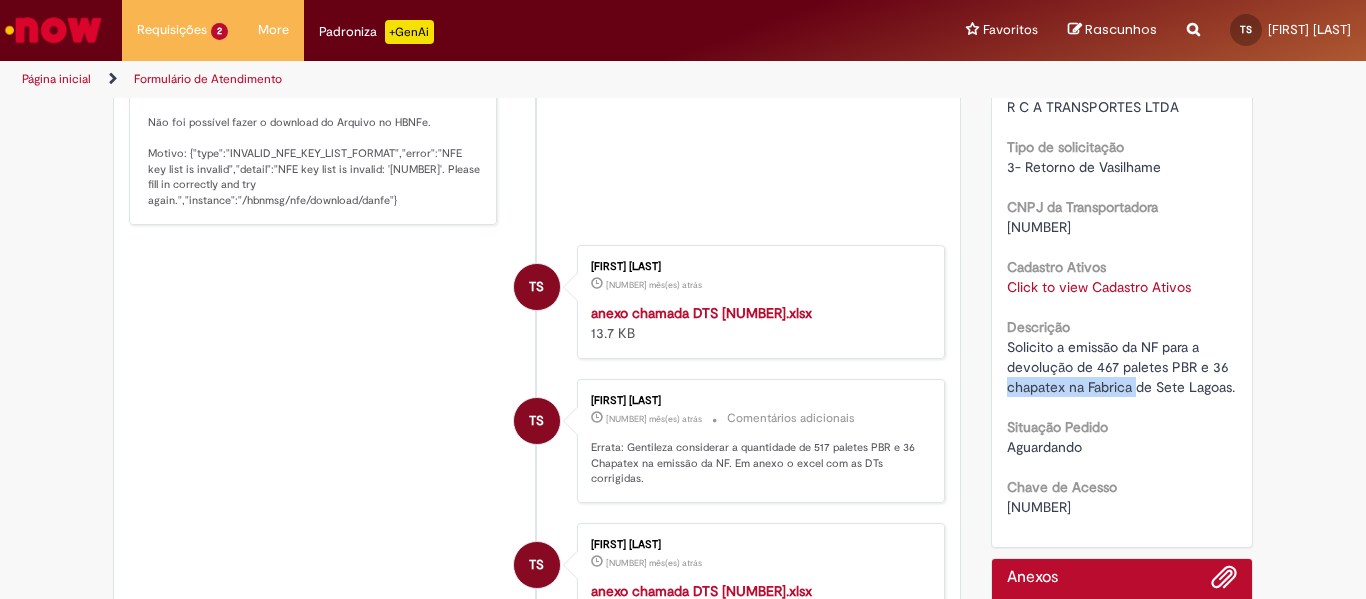 drag, startPoint x: 1231, startPoint y: 396, endPoint x: 1203, endPoint y: 416, distance: 34.4093 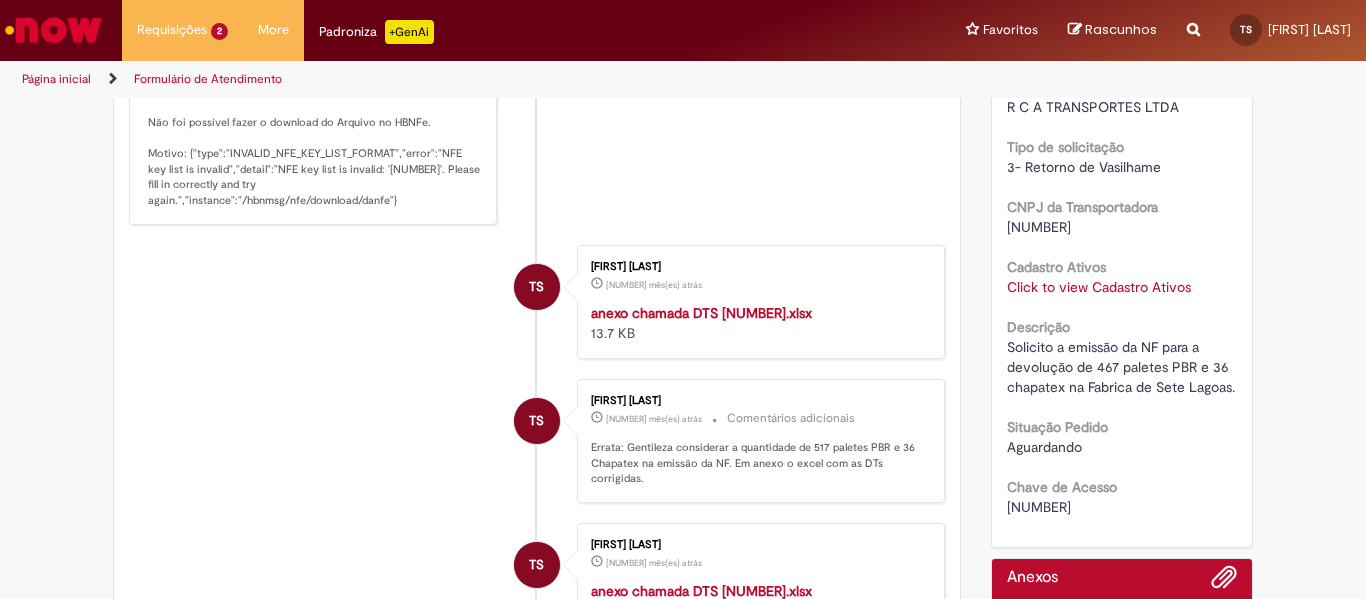 click on "Solicito a emissão da NF para a devolução de 467 paletes PBR e 36 chapatex na Fabrica de Sete Lagoas." at bounding box center [1122, 367] 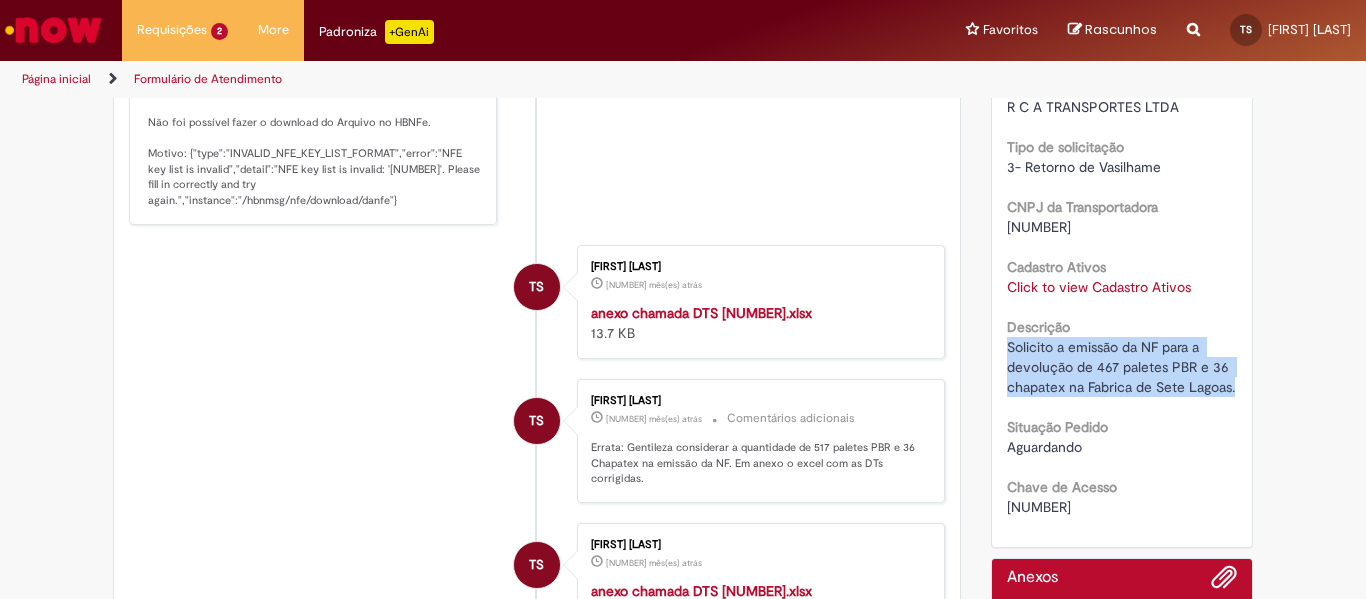 drag, startPoint x: 1231, startPoint y: 403, endPoint x: 1000, endPoint y: 374, distance: 232.81323 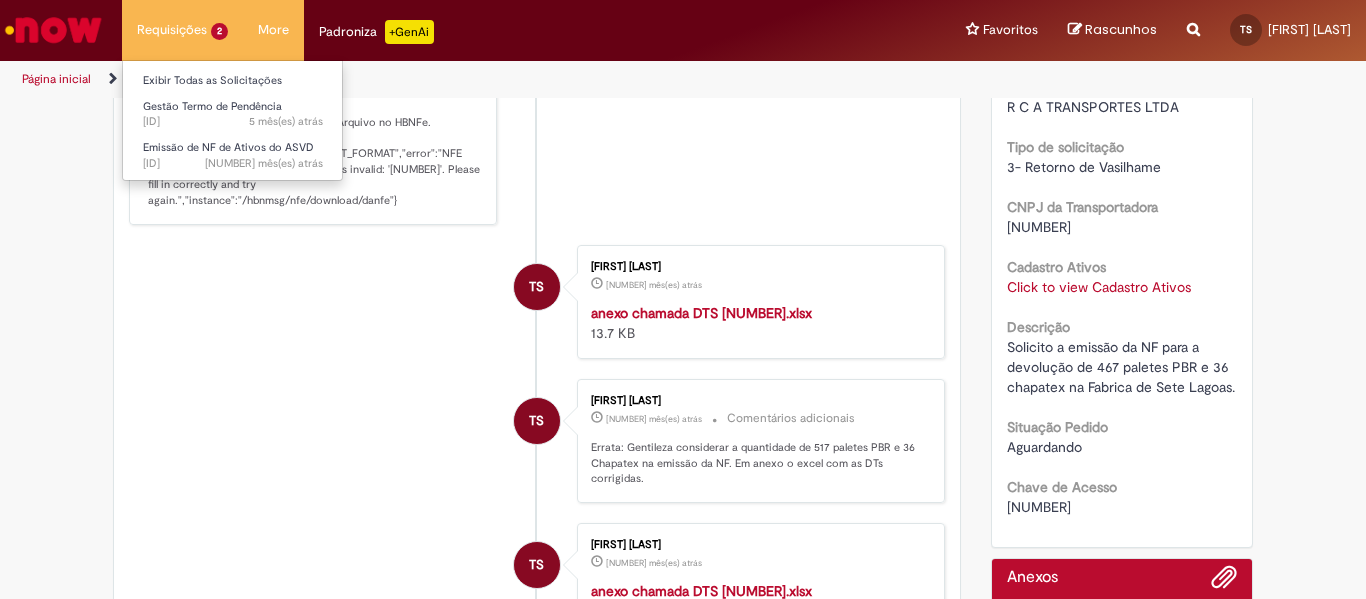 click on "Gestão Termo de Pendência
[NUMBER] mês(es) atrás [NUMBER] meses atrás  [ID]
Emissão de NF de Ativos do ASVD
[NUMBER] mês(es) atrás [NUMBER] meses atrás  [ID]" at bounding box center [182, 30] 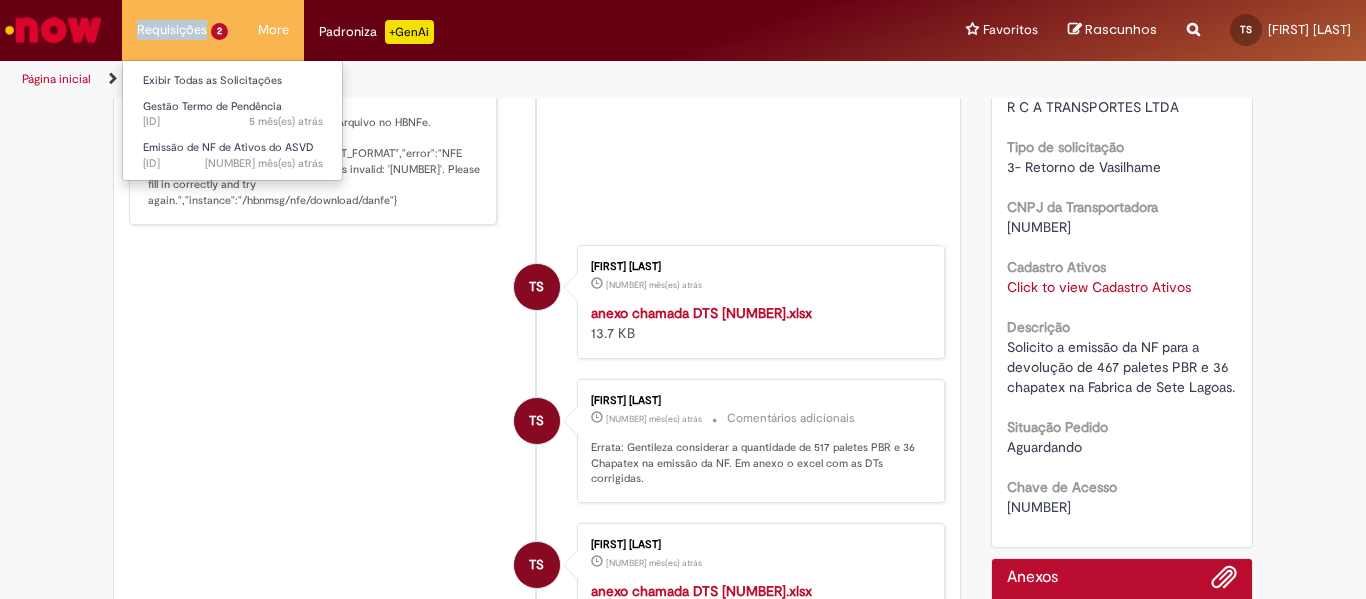 click on "Gestão Termo de Pendência
[NUMBER] mês(es) atrás [NUMBER] meses atrás  [ID]
Emissão de NF de Ativos do ASVD
[NUMBER] mês(es) atrás [NUMBER] meses atrás  [ID]" at bounding box center [182, 30] 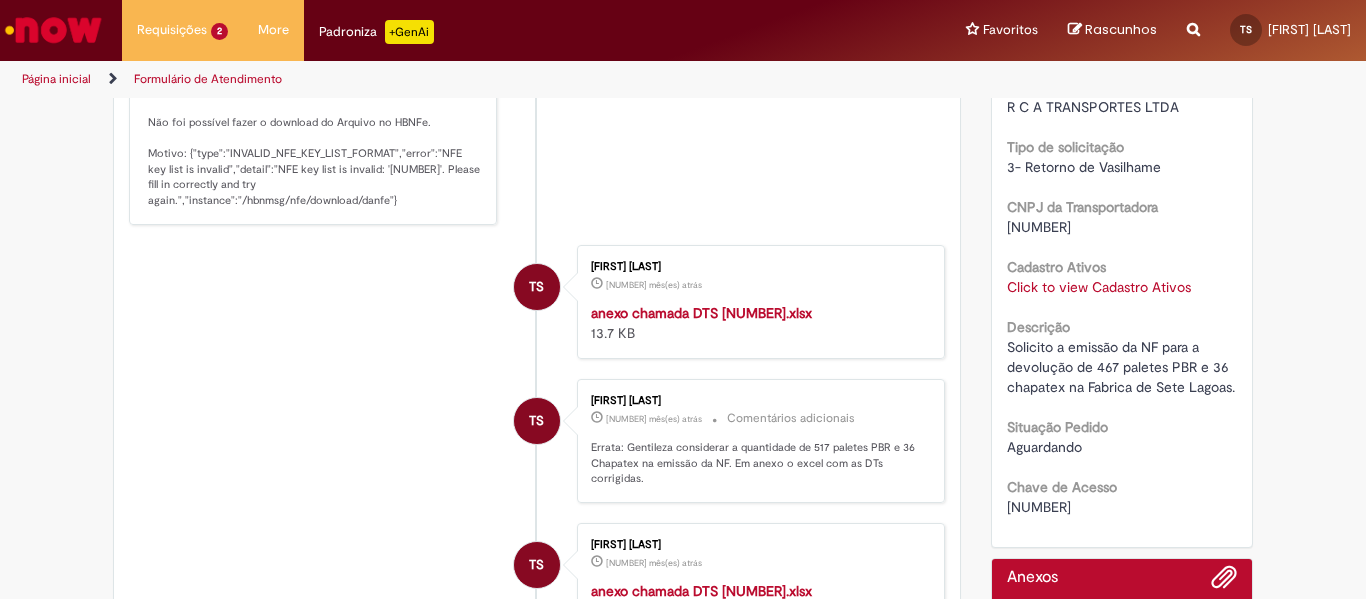 click on "Sistema
[NUMBER] mês(es) atrás [NUMBER] meses atrás     Comentários adicionais
S
Sistema" at bounding box center [683, 26] 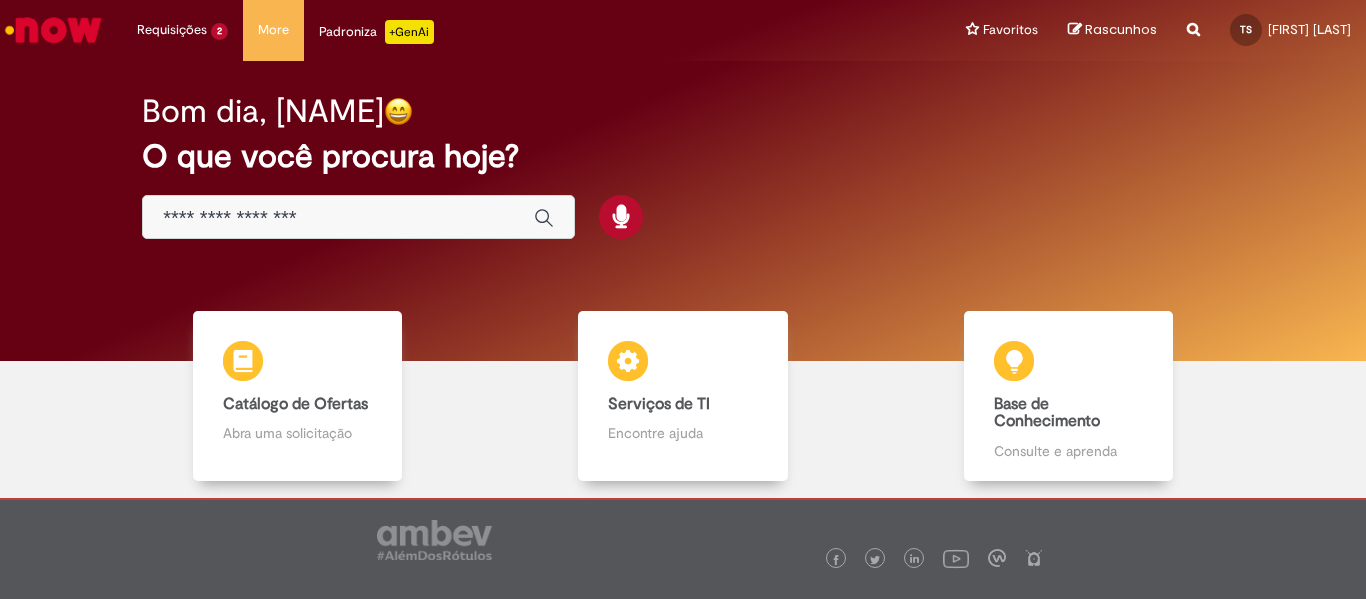 scroll, scrollTop: 0, scrollLeft: 0, axis: both 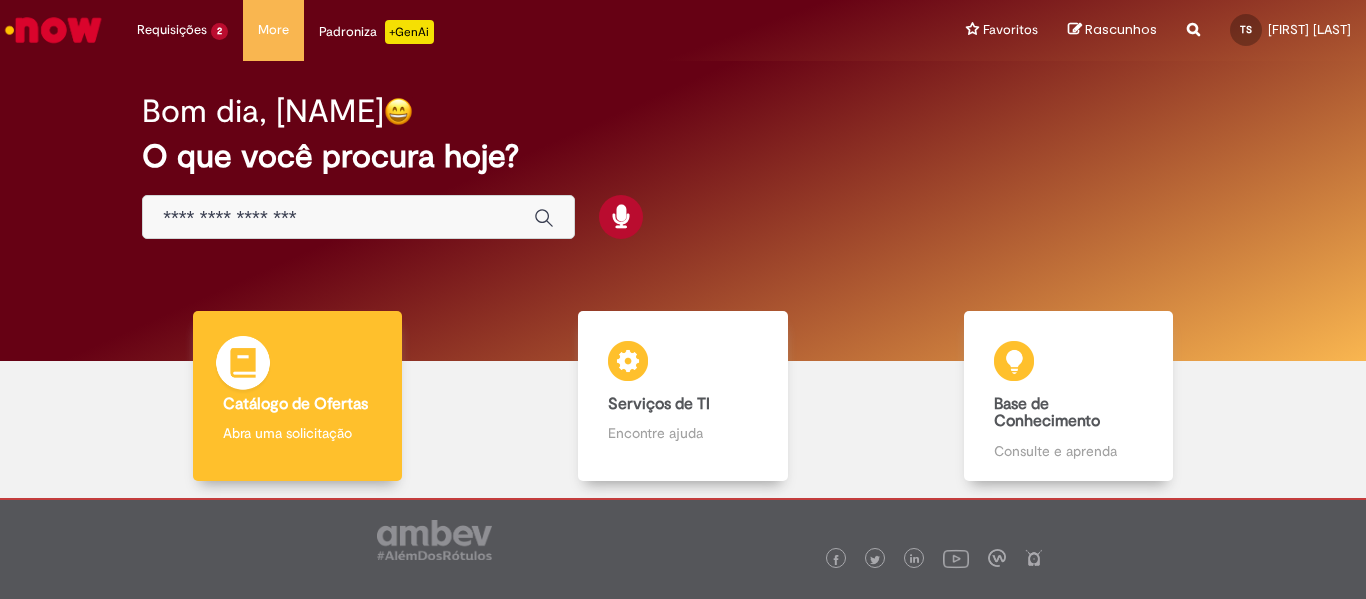 click on "Catálogo de Ofertas
Catálogo de Ofertas
Abra uma solicitação" at bounding box center (298, 396) 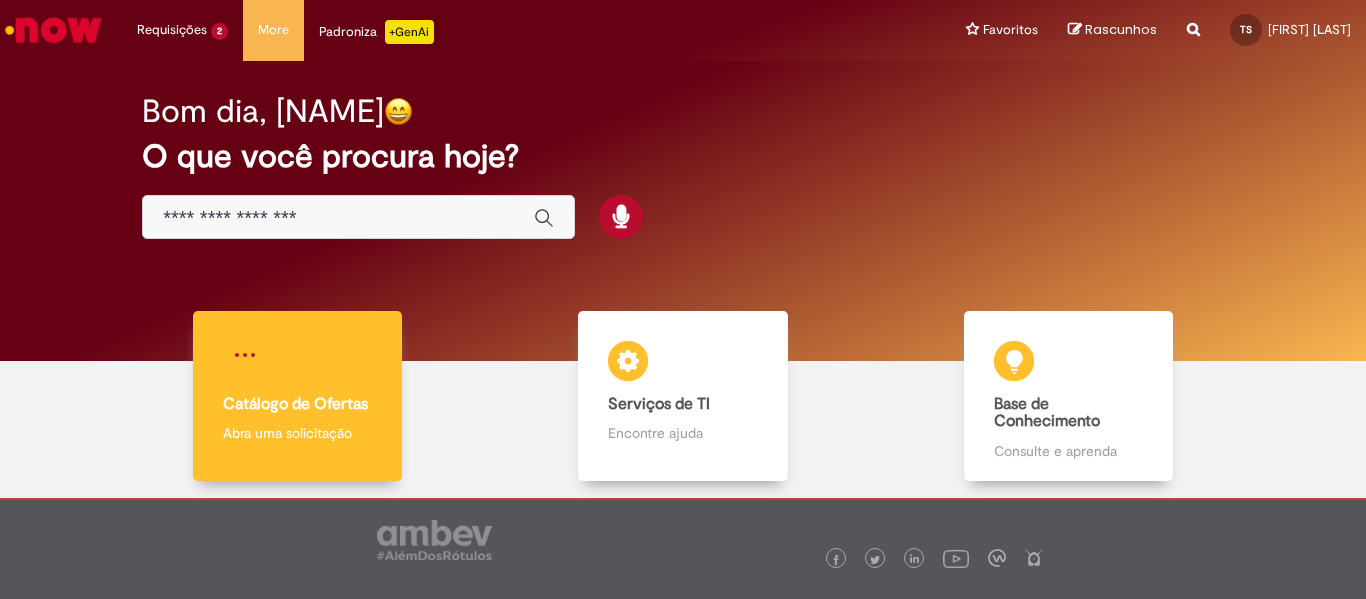click on "Catálogo de Ofertas
Catálogo de Ofertas
Abra uma solicitação" at bounding box center (298, 396) 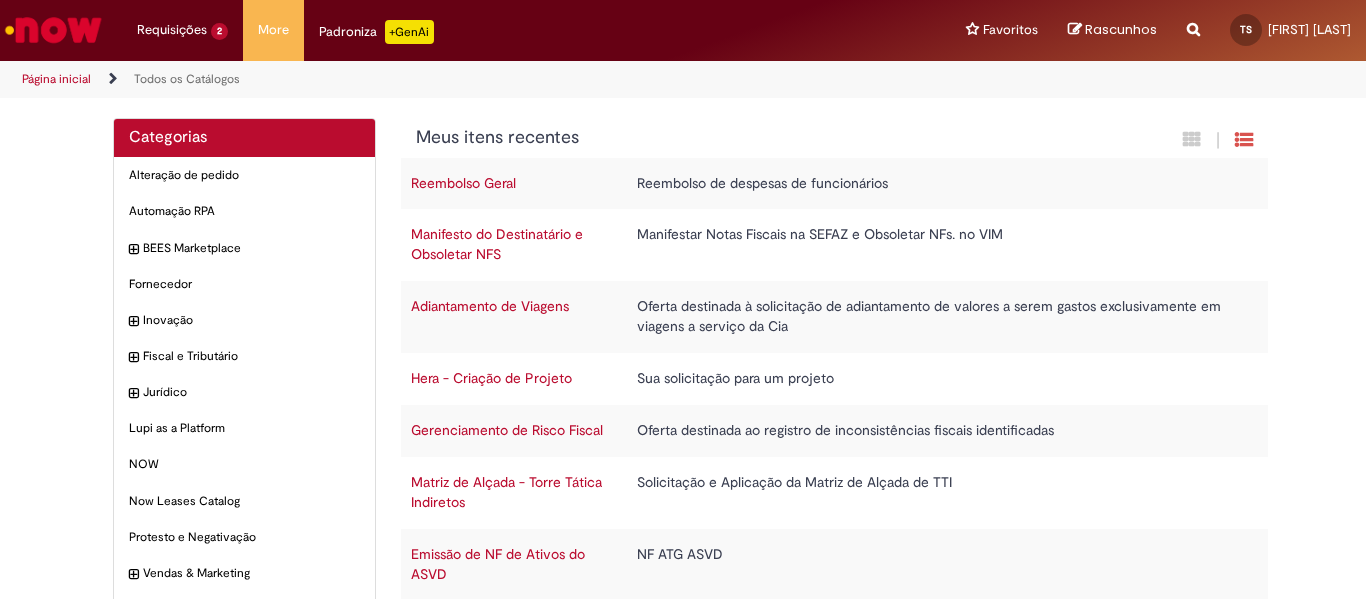 scroll, scrollTop: 331, scrollLeft: 0, axis: vertical 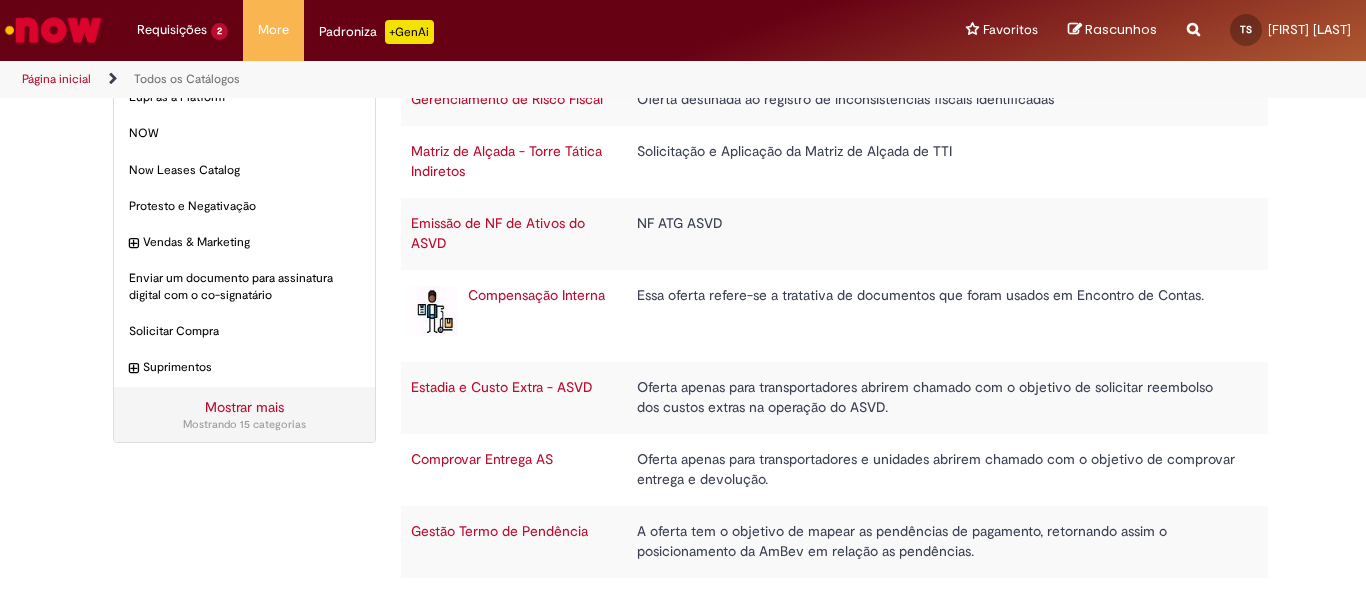click on "Emissão de NF de Ativos do ASVD" at bounding box center [498, 233] 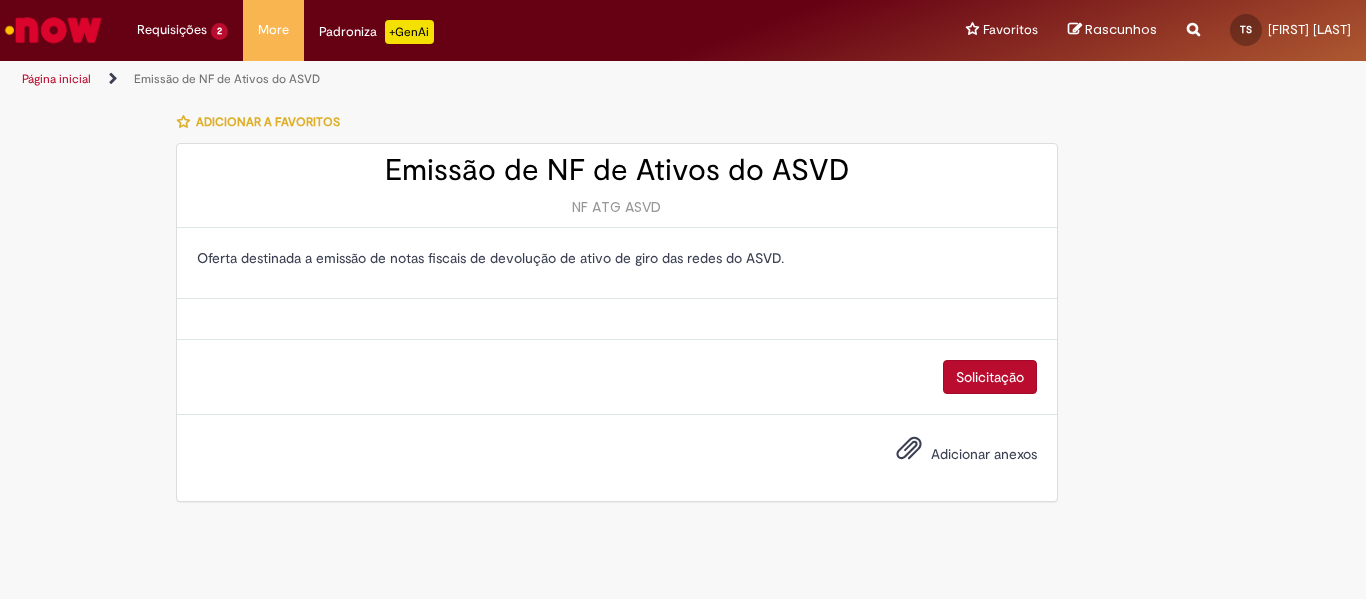 scroll, scrollTop: 0, scrollLeft: 0, axis: both 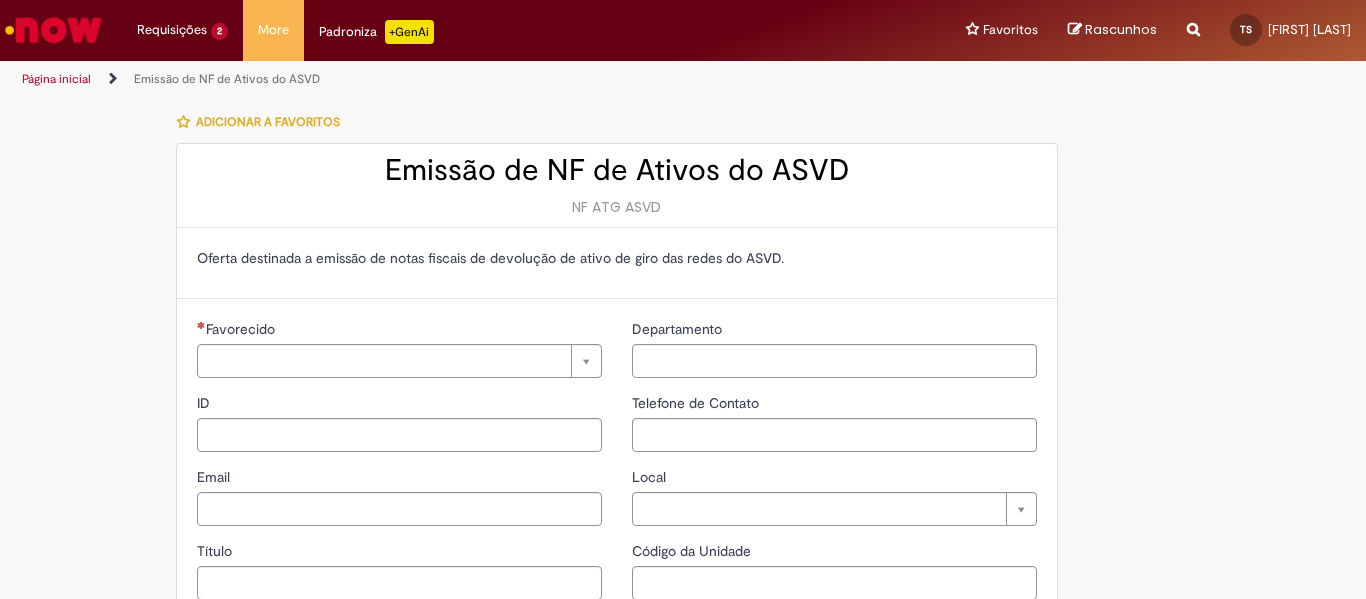 type on "**********" 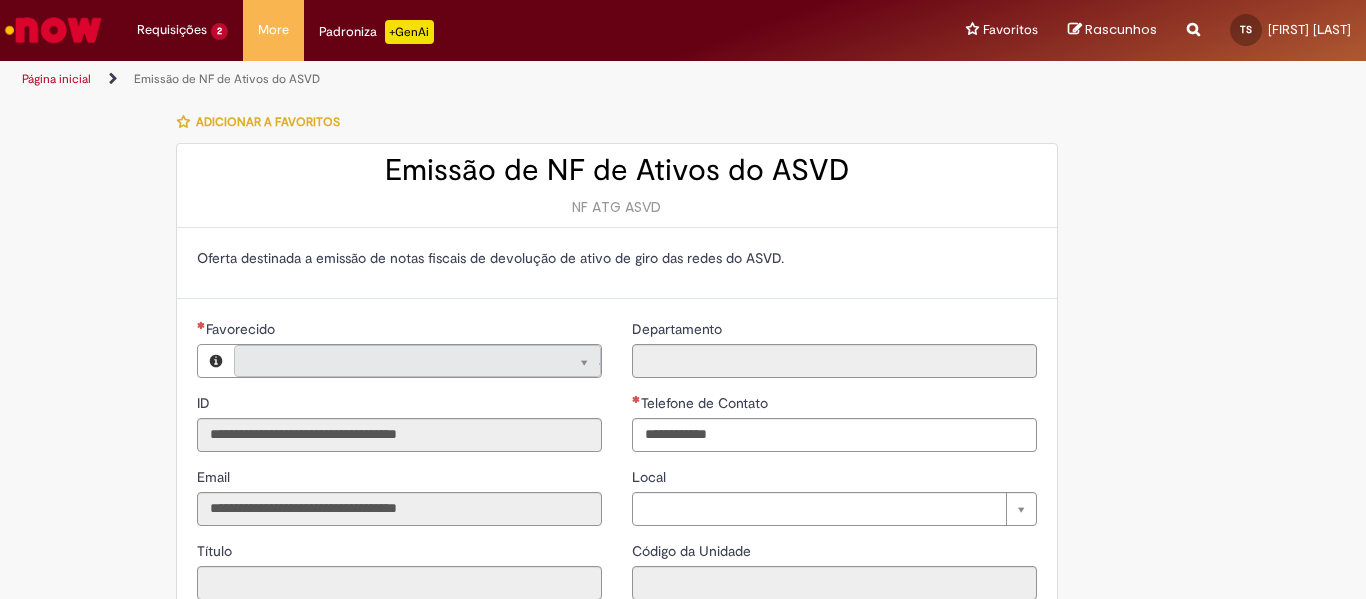 type on "**********" 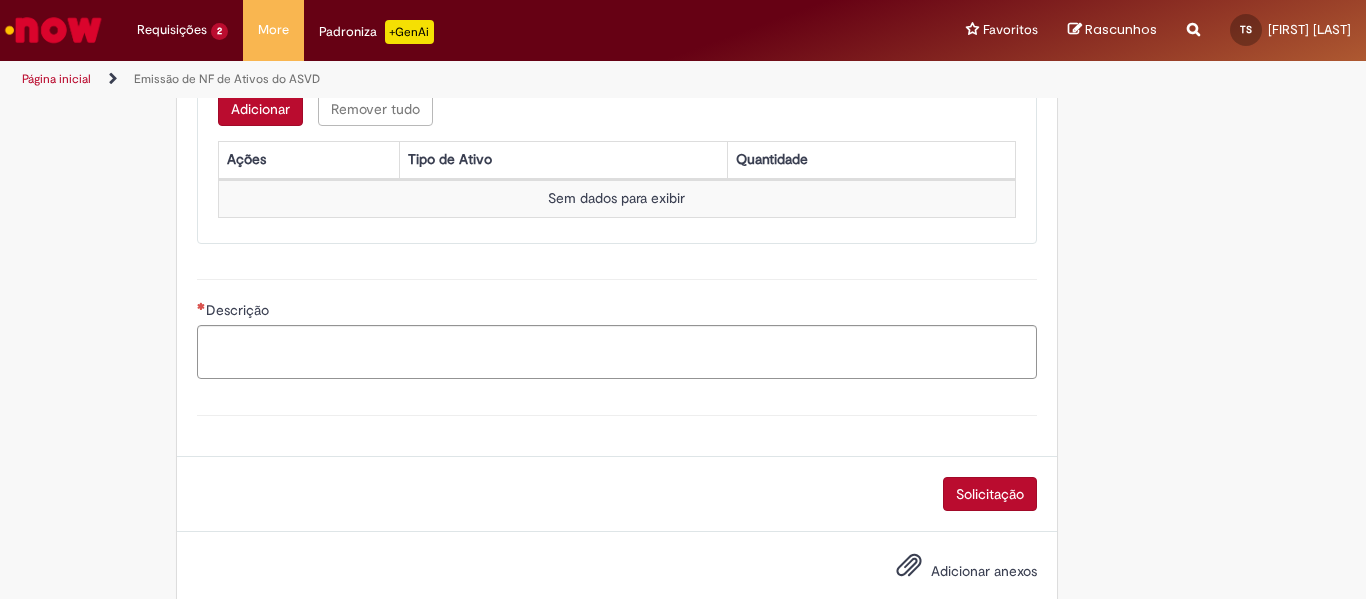 scroll, scrollTop: 1042, scrollLeft: 0, axis: vertical 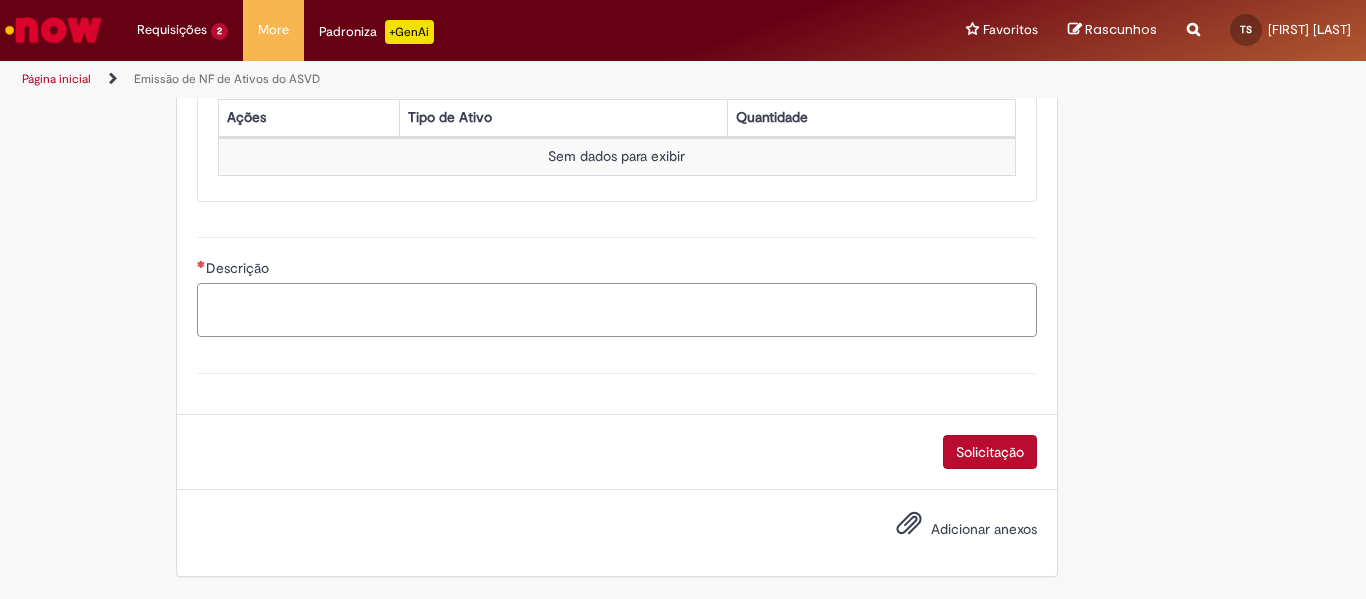 click on "Descrição" at bounding box center [617, 310] 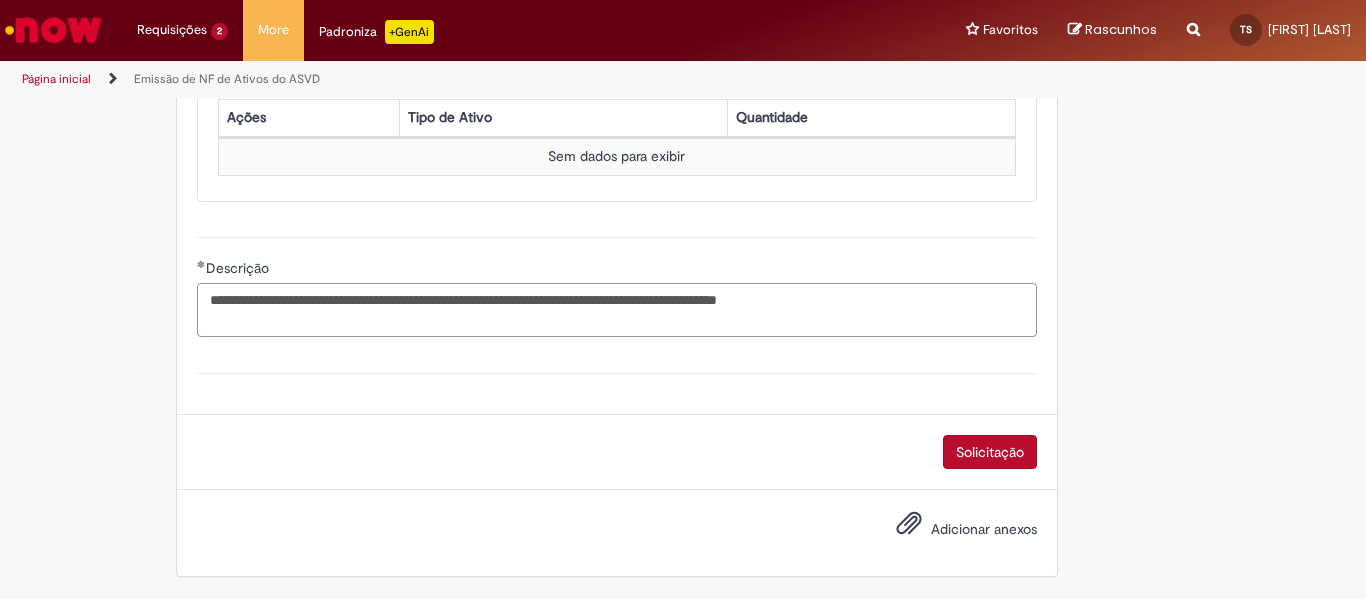 click on "**********" at bounding box center (617, 310) 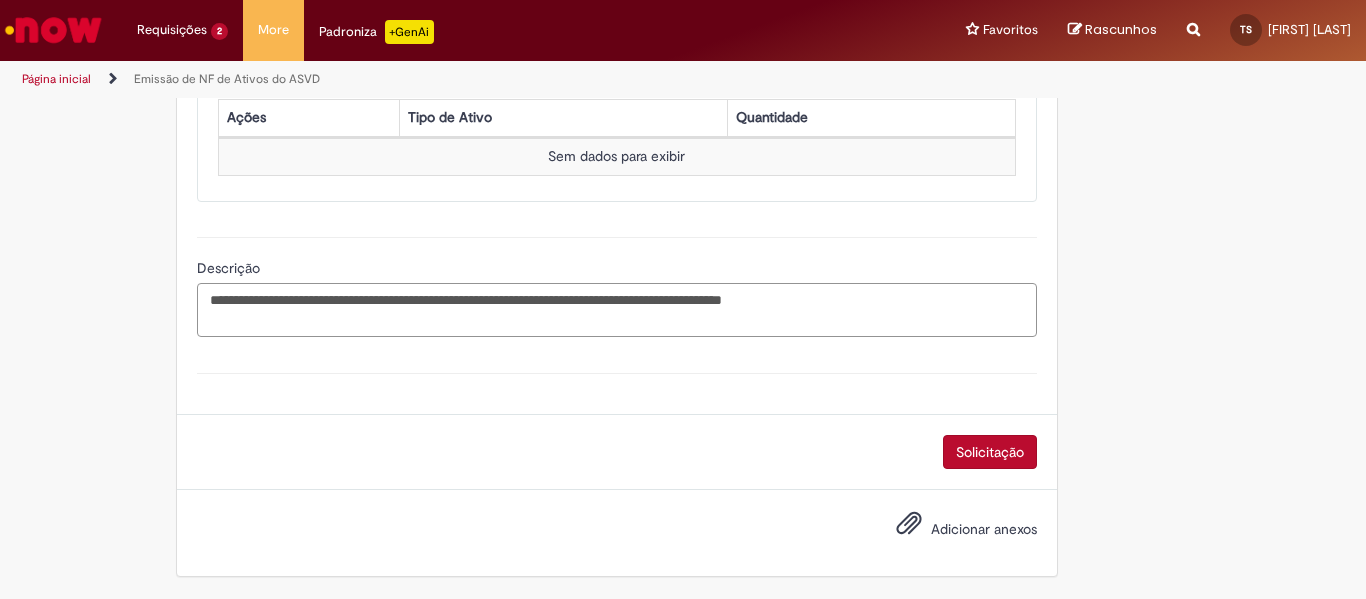 click on "**********" at bounding box center [617, 310] 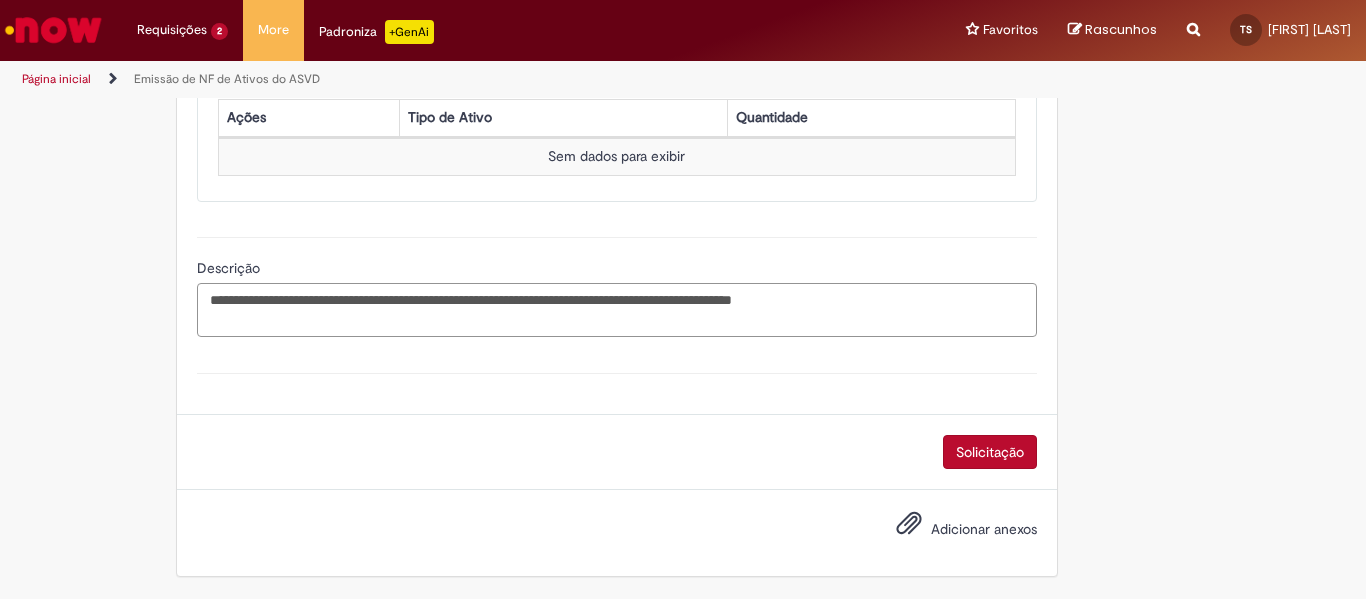 type on "**********" 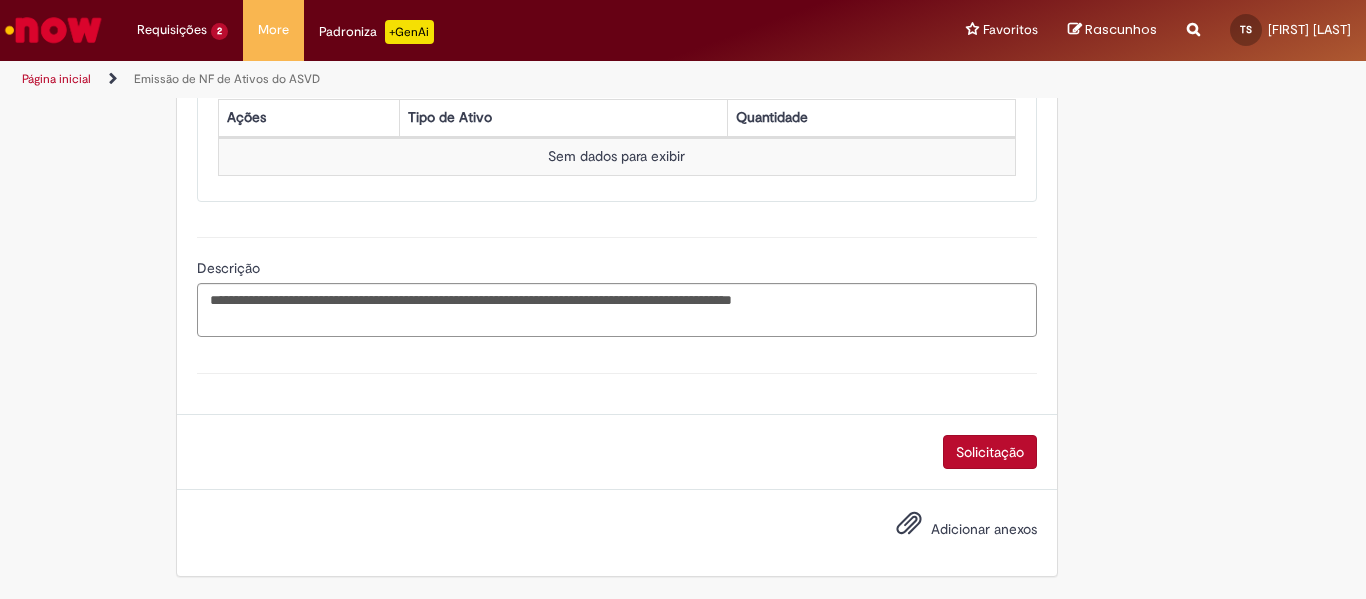 click on "Anexo(s)" at bounding box center (617, 373) 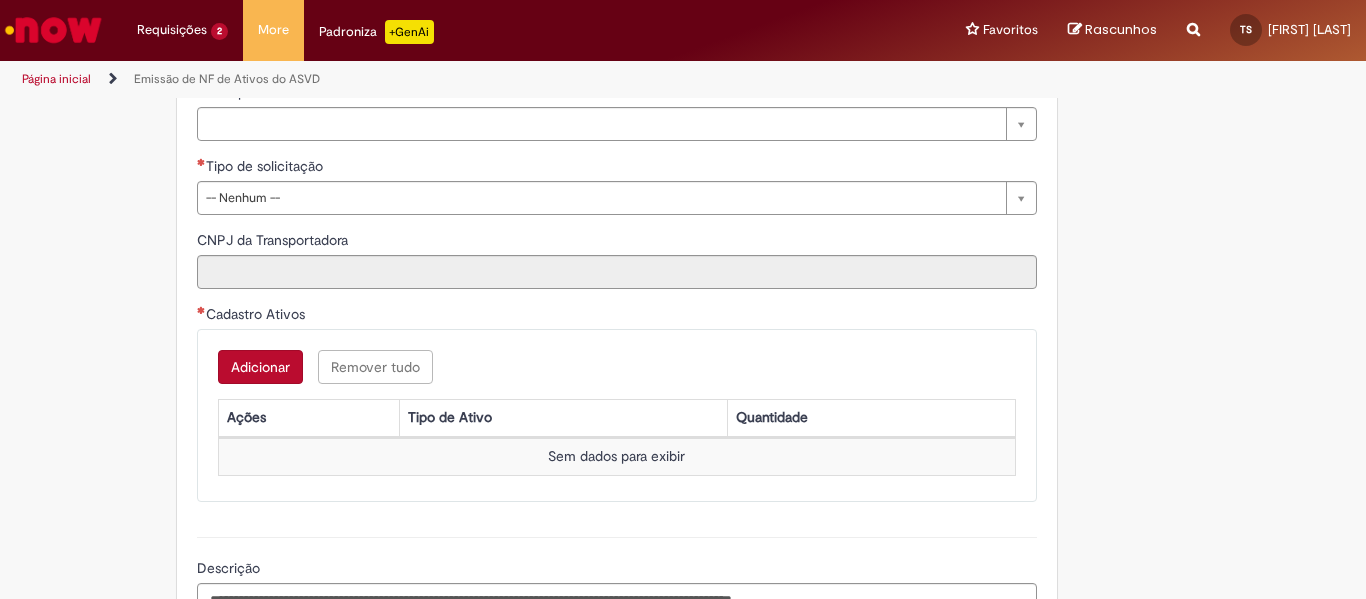 scroll, scrollTop: 342, scrollLeft: 0, axis: vertical 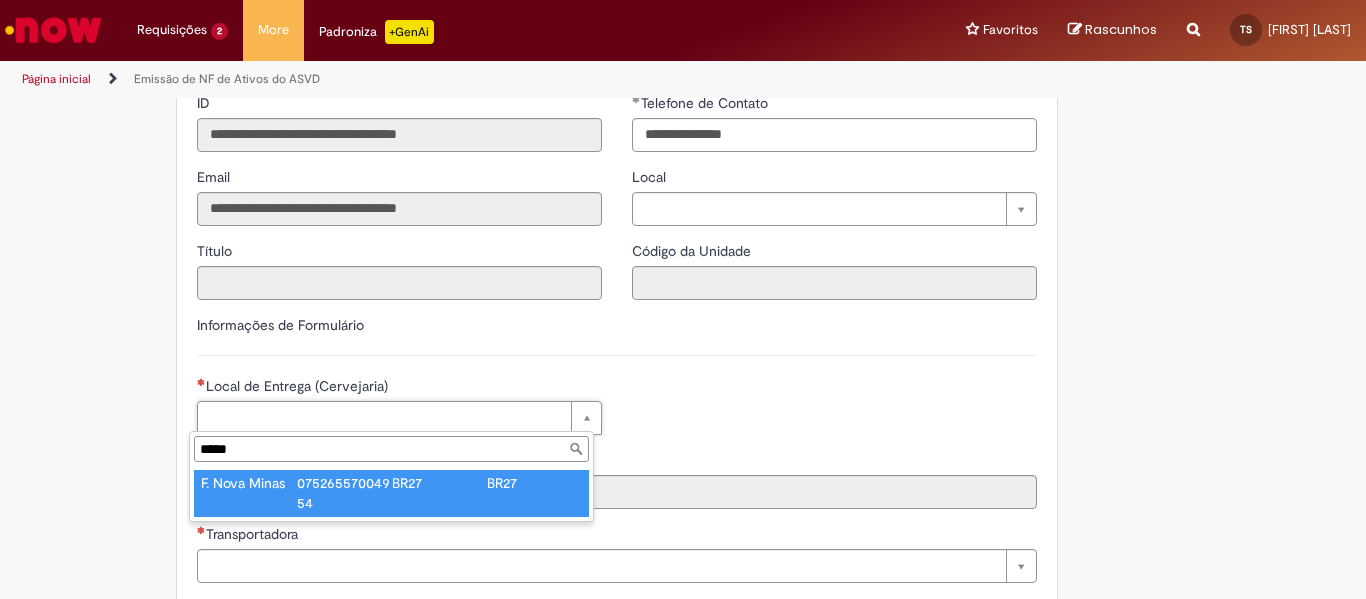 type on "****" 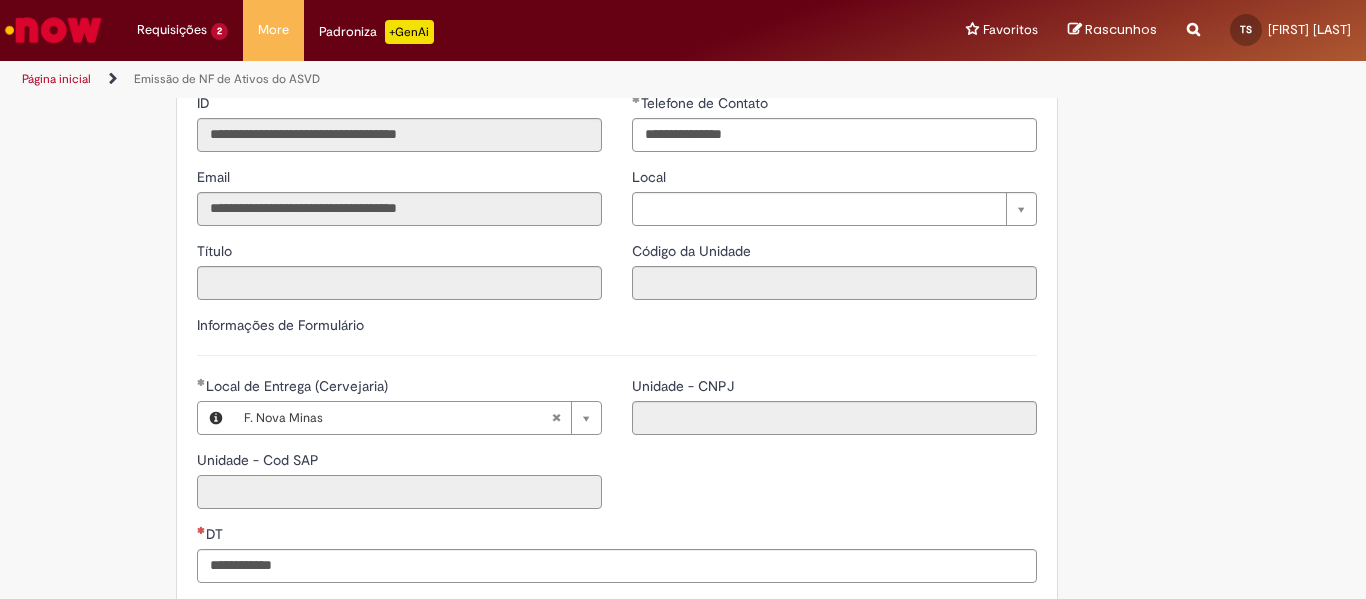 type on "****" 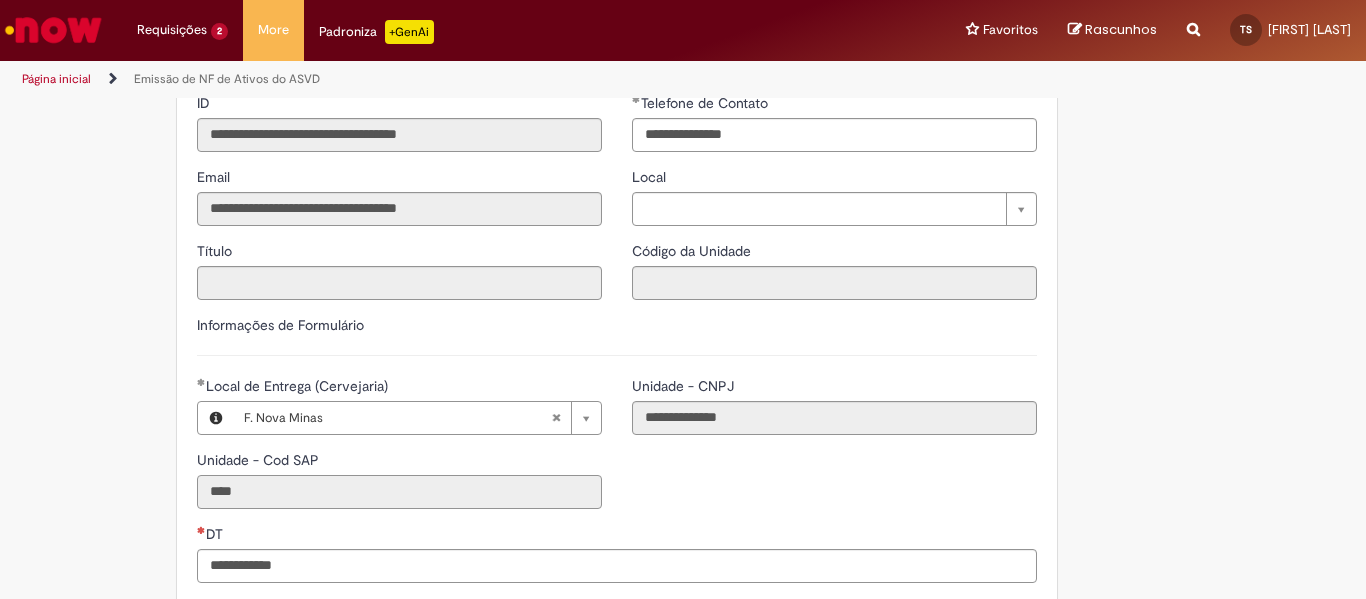 scroll, scrollTop: 500, scrollLeft: 0, axis: vertical 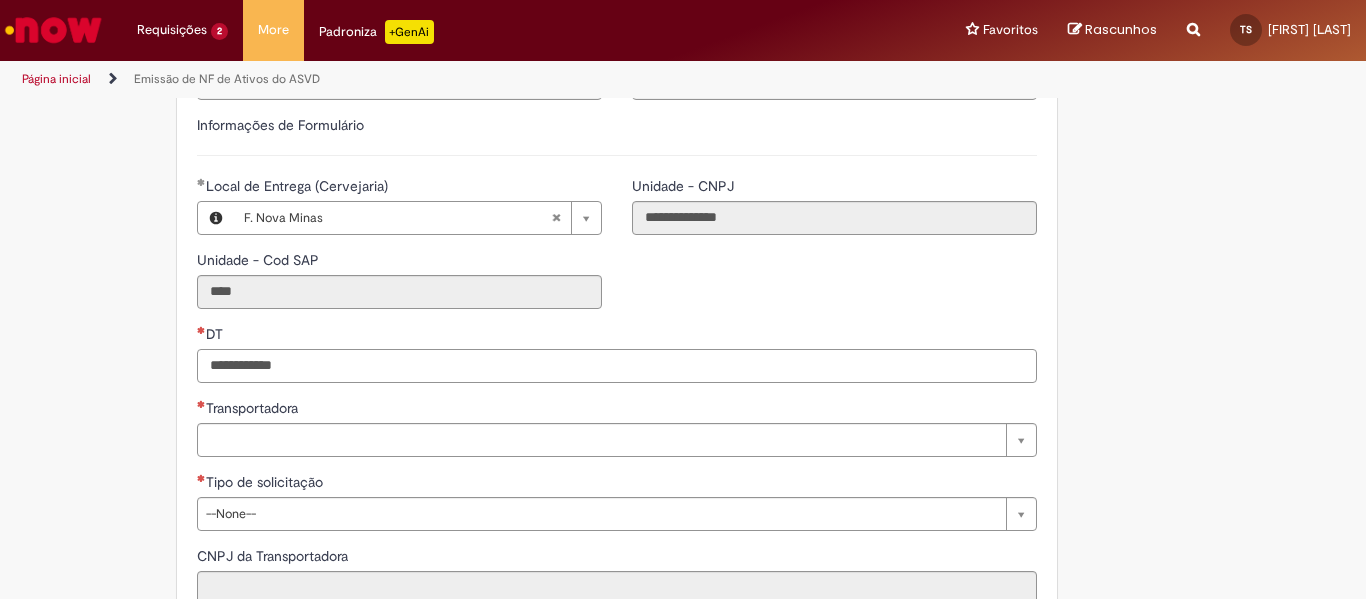 click on "DT" at bounding box center [617, 366] 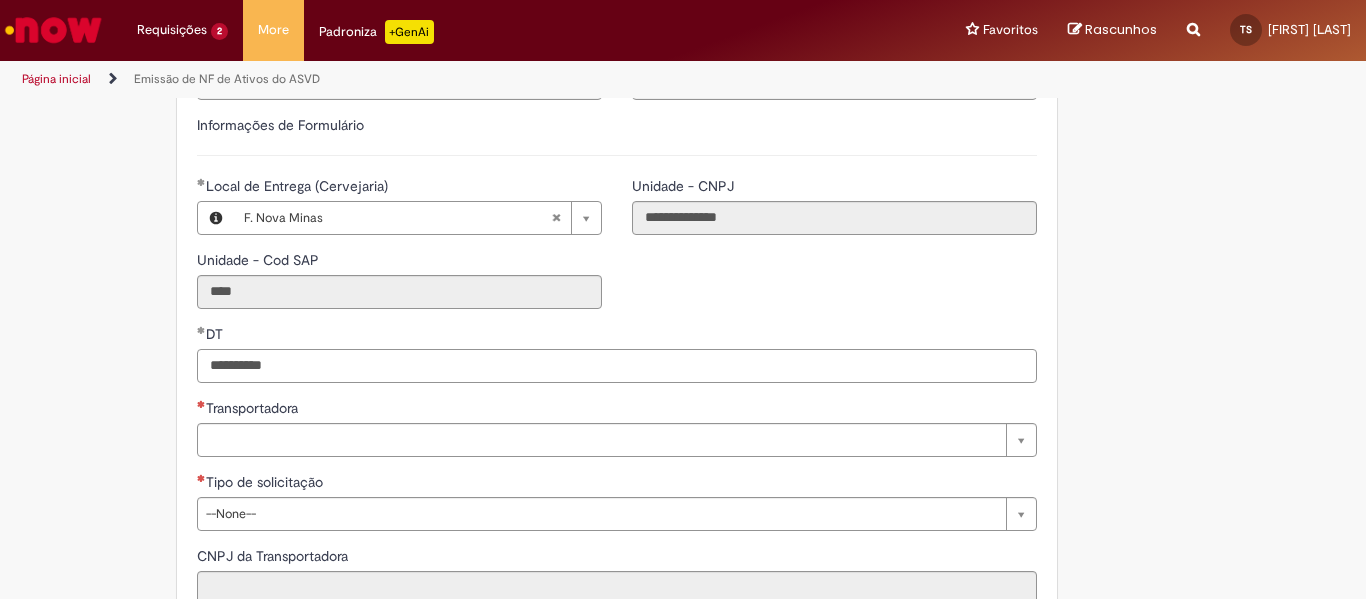 type on "**********" 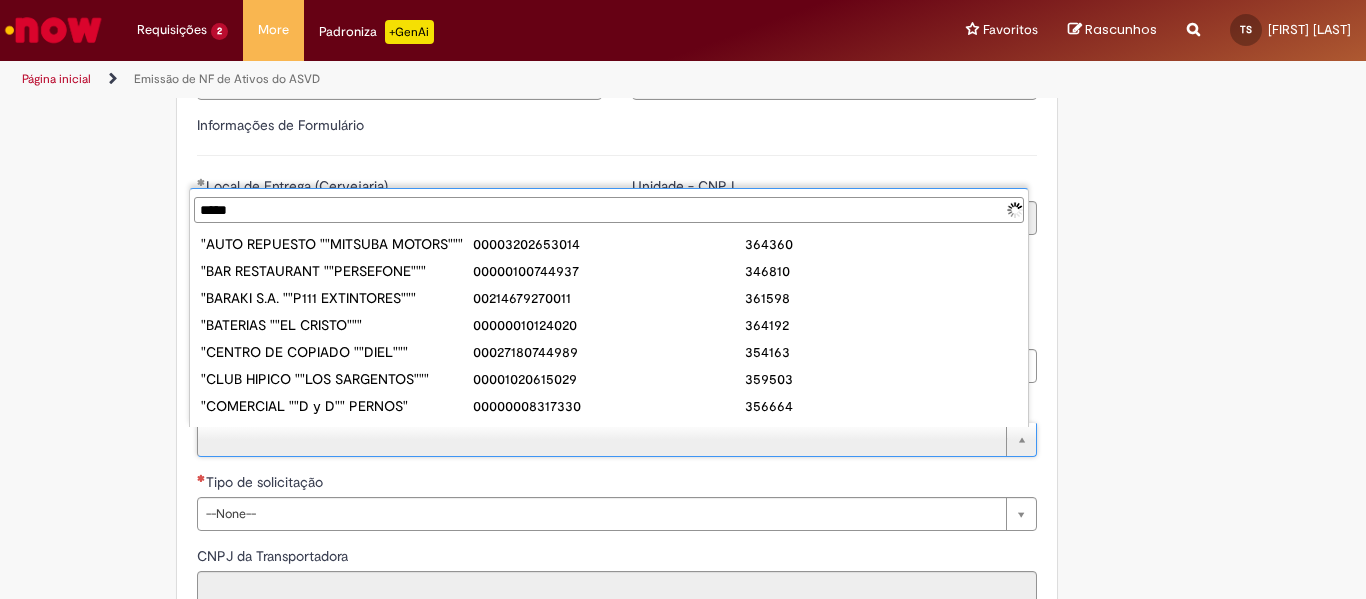 scroll, scrollTop: 0, scrollLeft: 0, axis: both 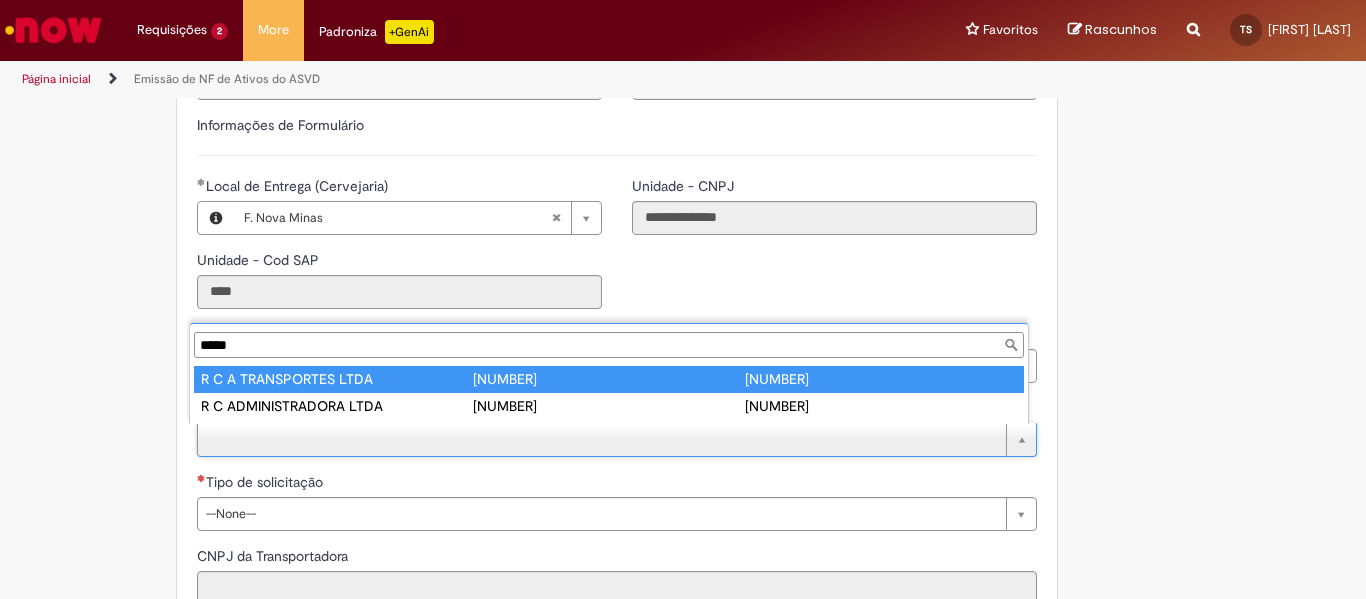 type on "*****" 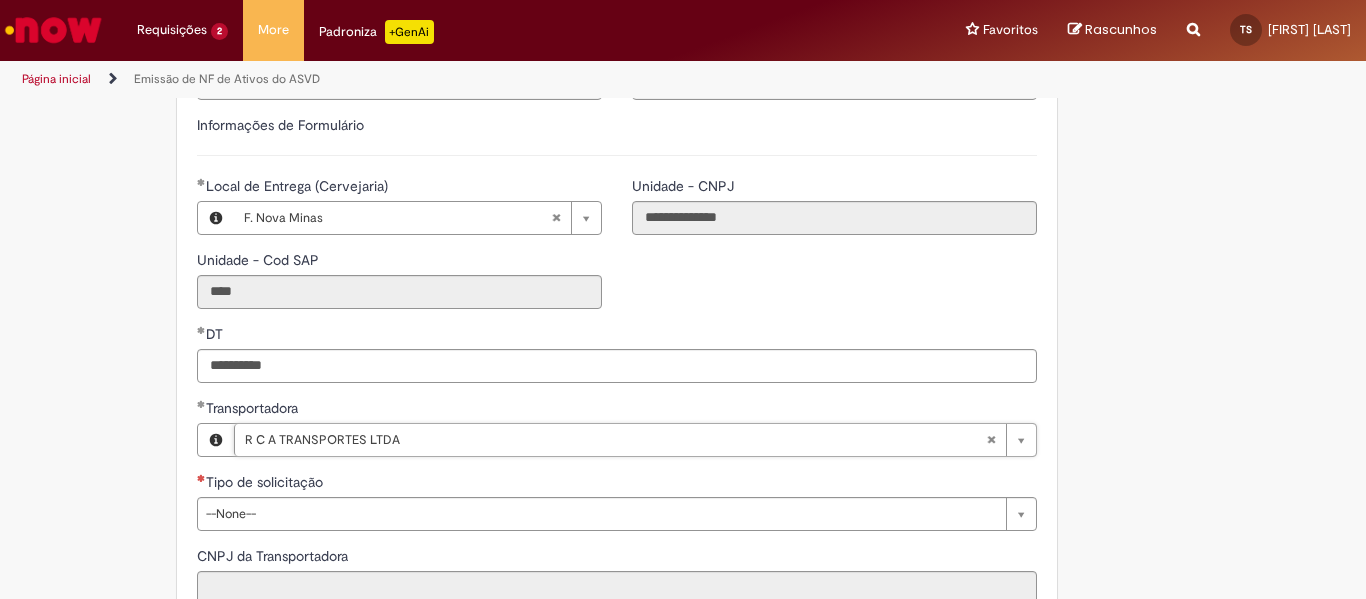 type on "**********" 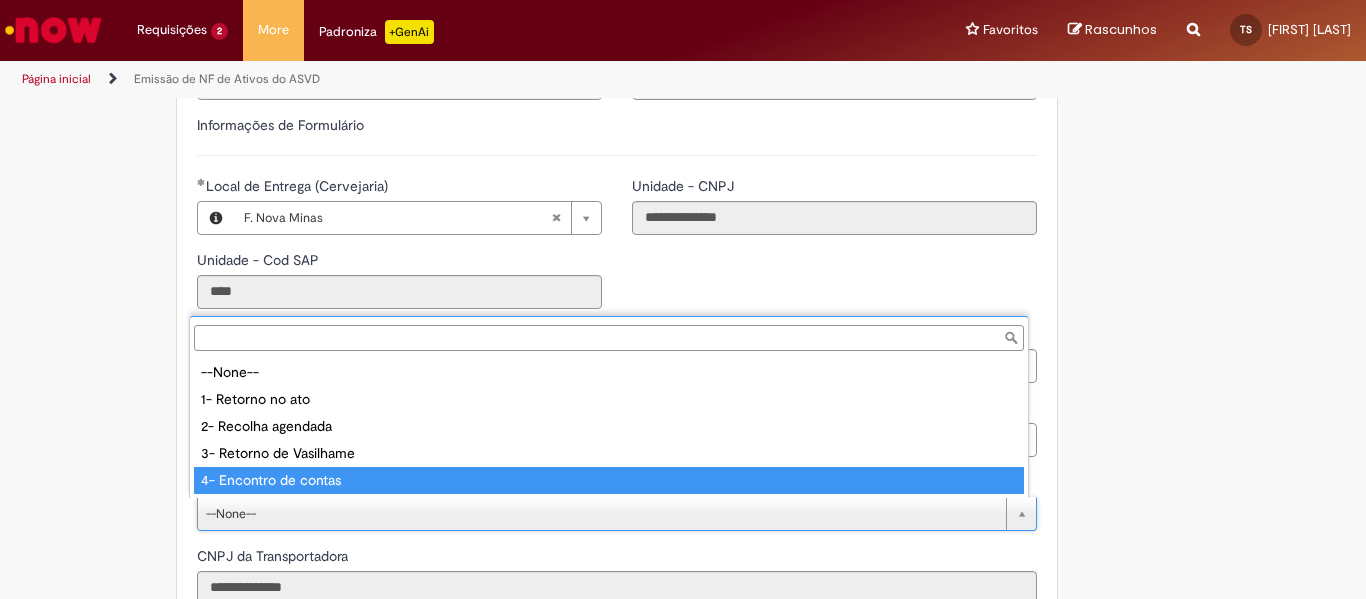type on "**********" 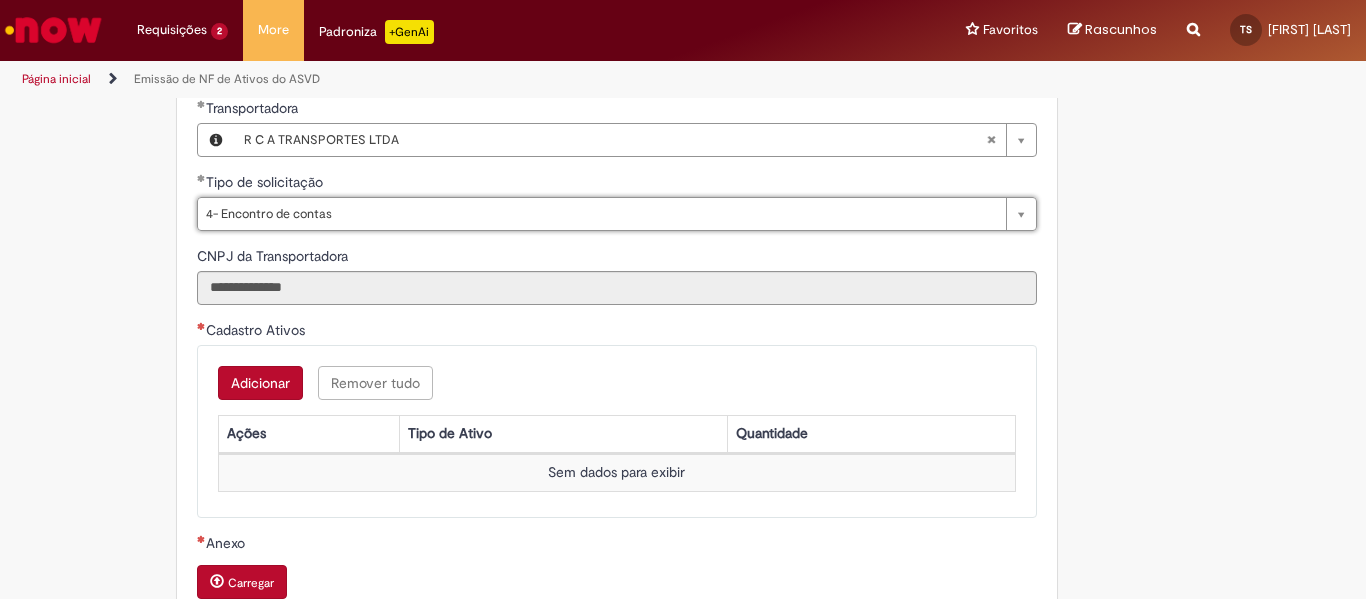 scroll, scrollTop: 900, scrollLeft: 0, axis: vertical 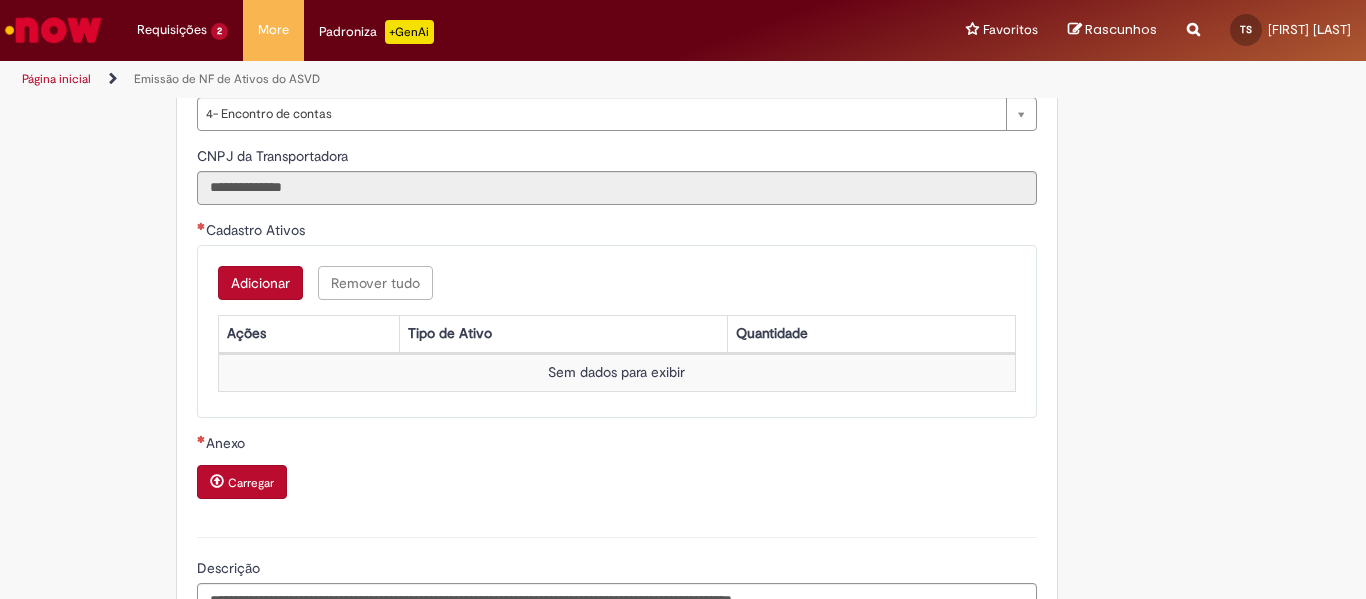 click on "Adicionar" at bounding box center (260, 283) 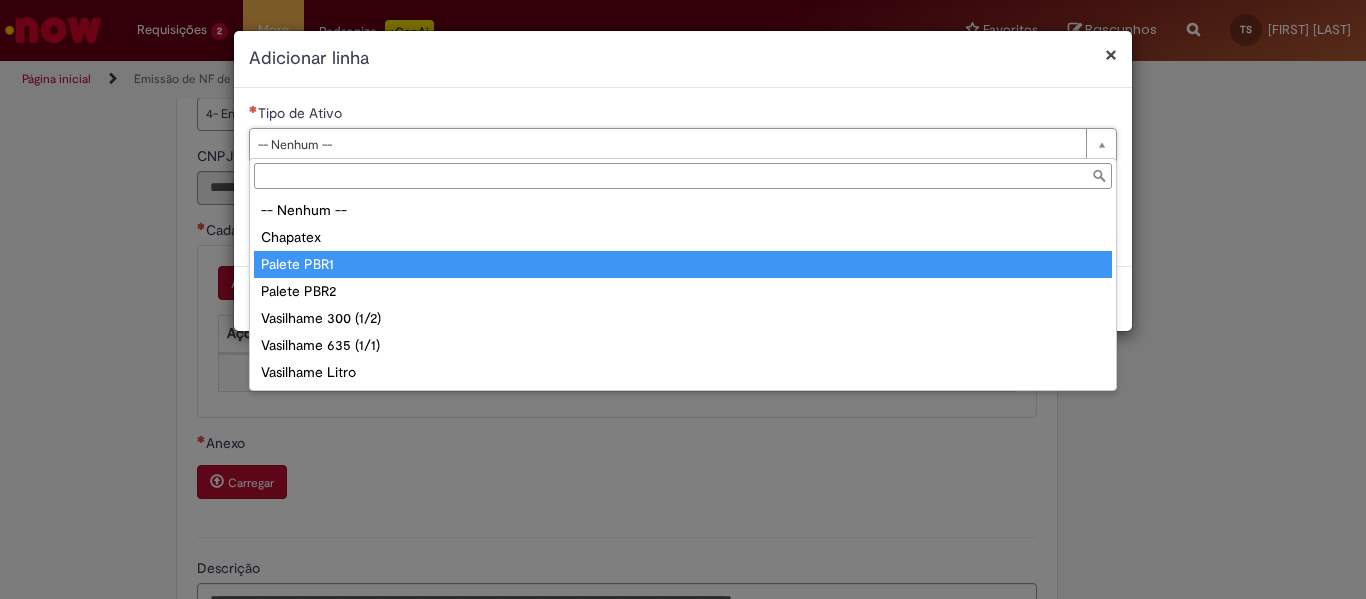 click on "**********" at bounding box center (683, 177) 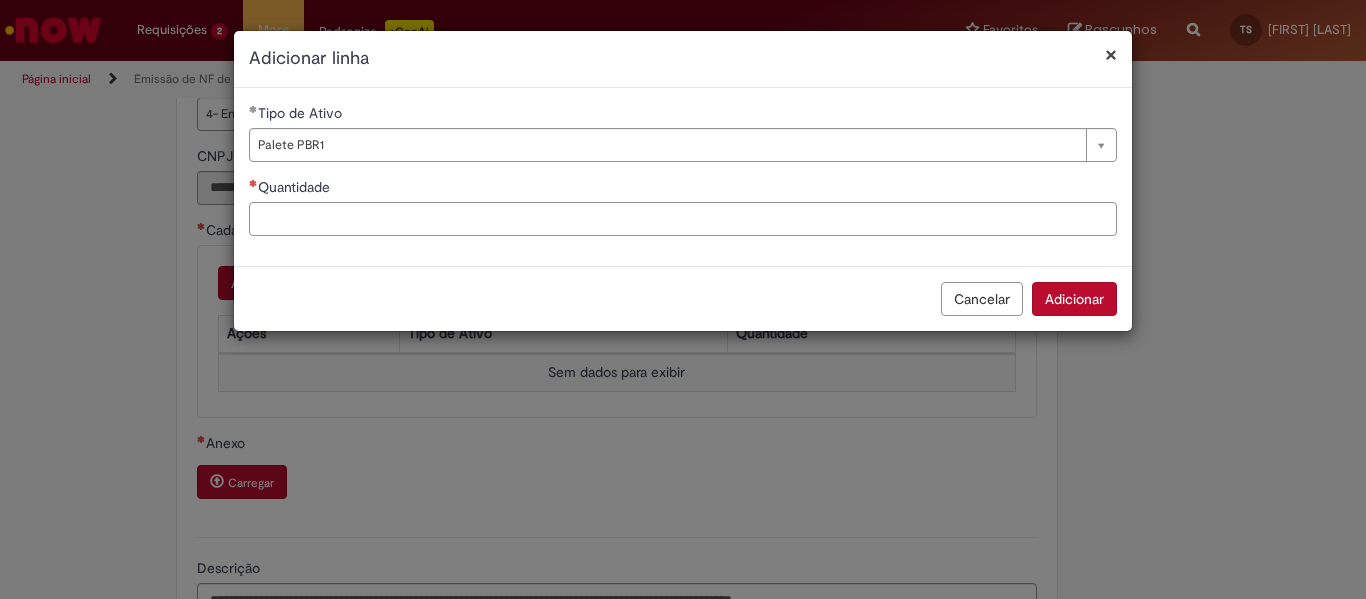 click on "Quantidade" at bounding box center (683, 219) 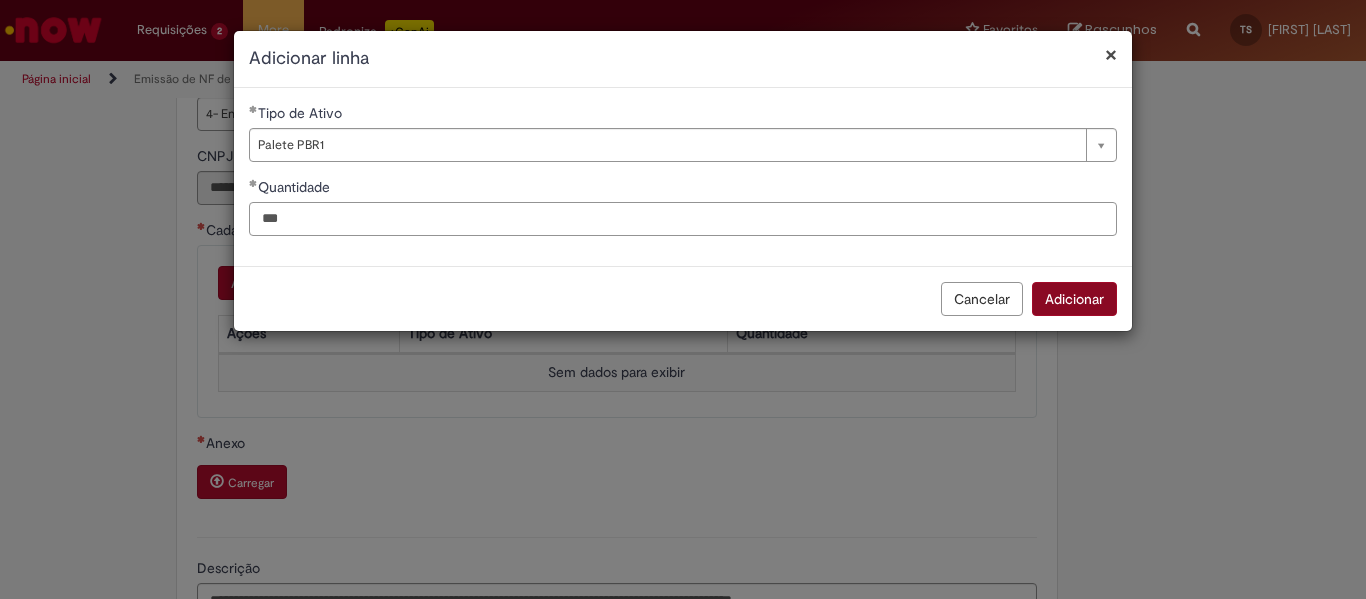 type on "***" 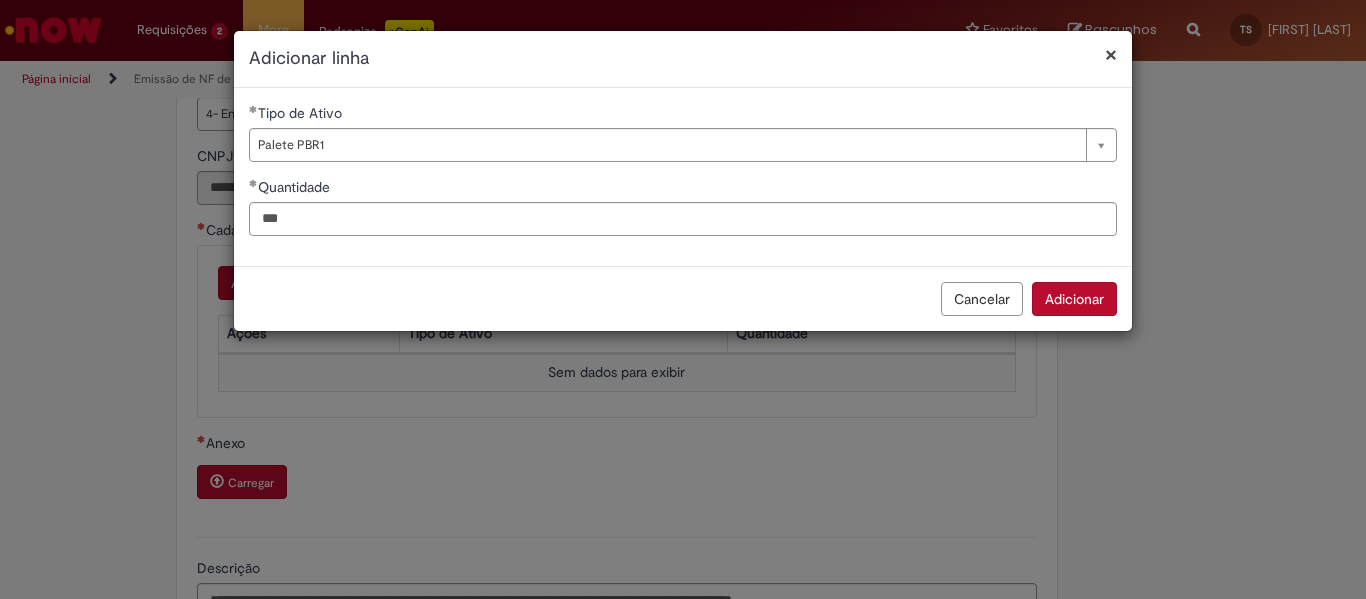 click on "Adicionar" at bounding box center [1074, 299] 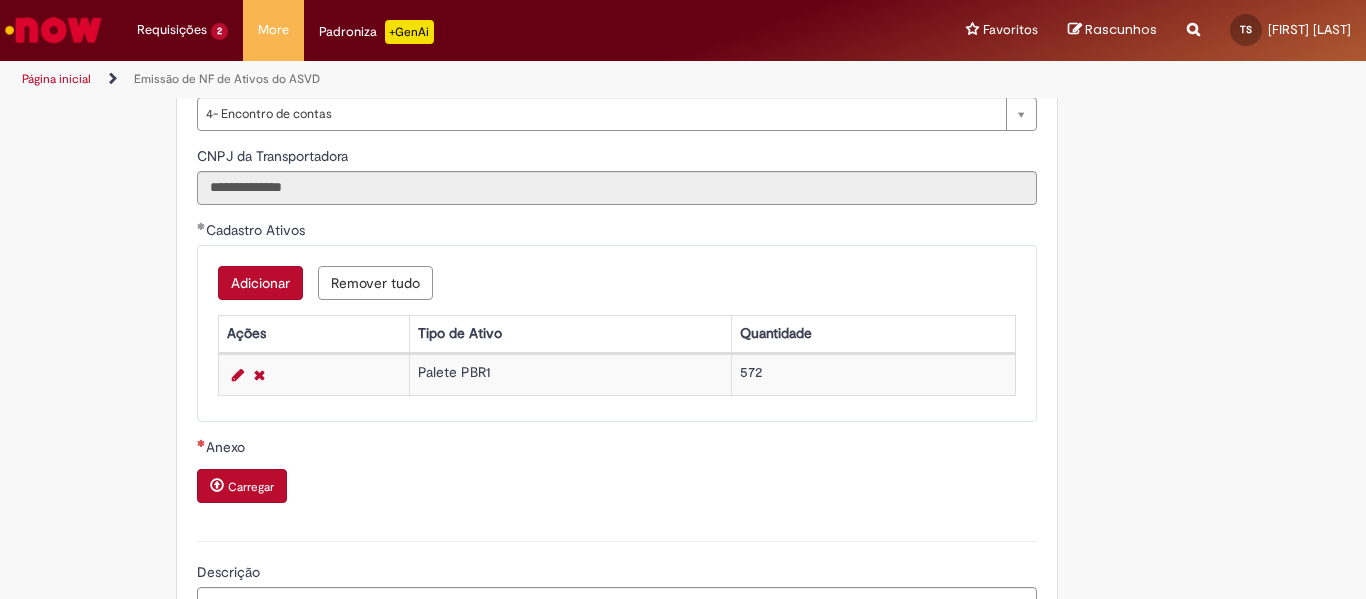 click on "Adicionar" at bounding box center (260, 283) 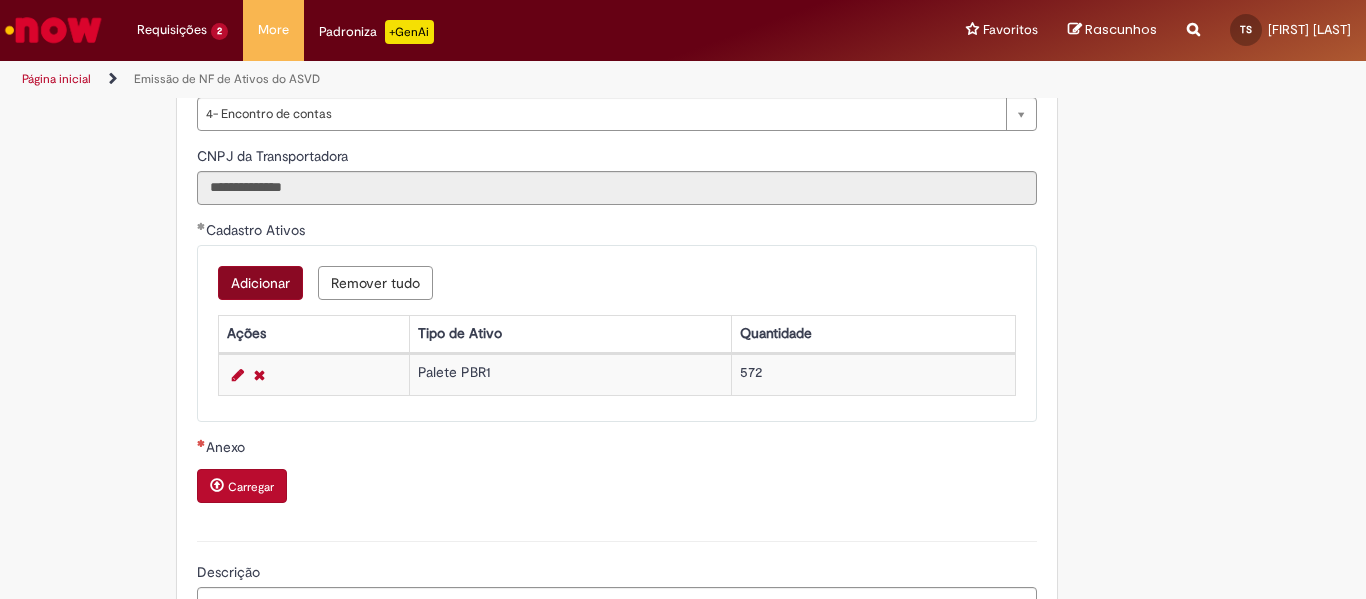 click on "Adicionar Remover tudo" at bounding box center (617, 283) 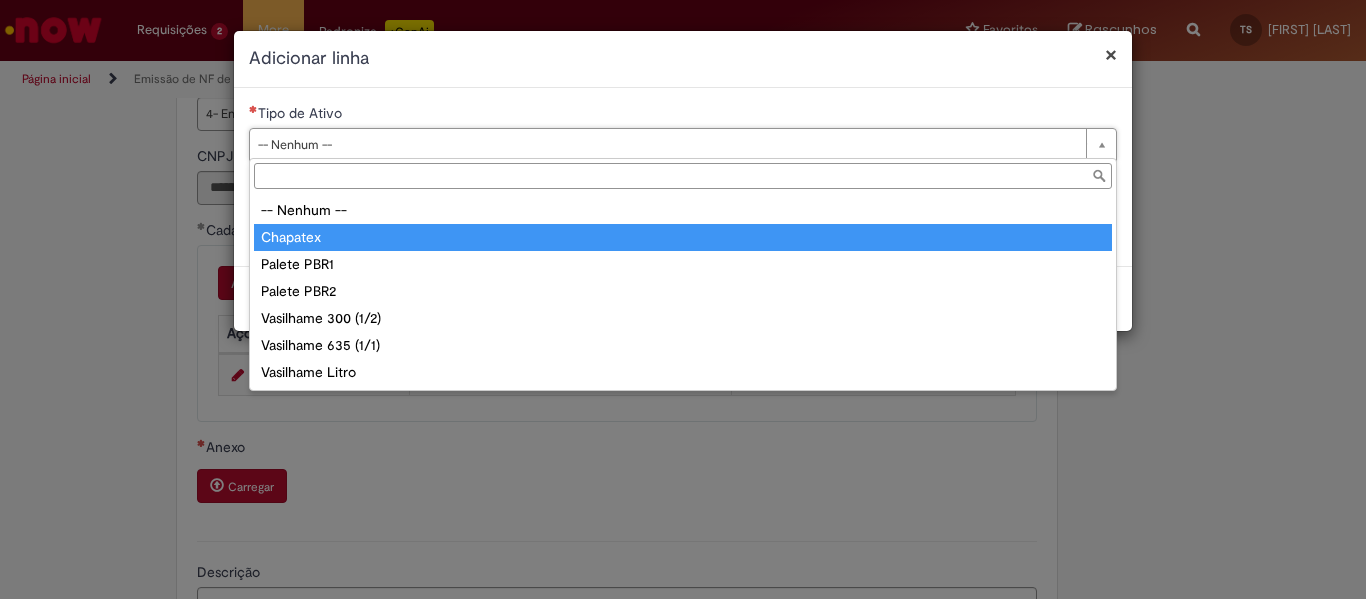 type on "********" 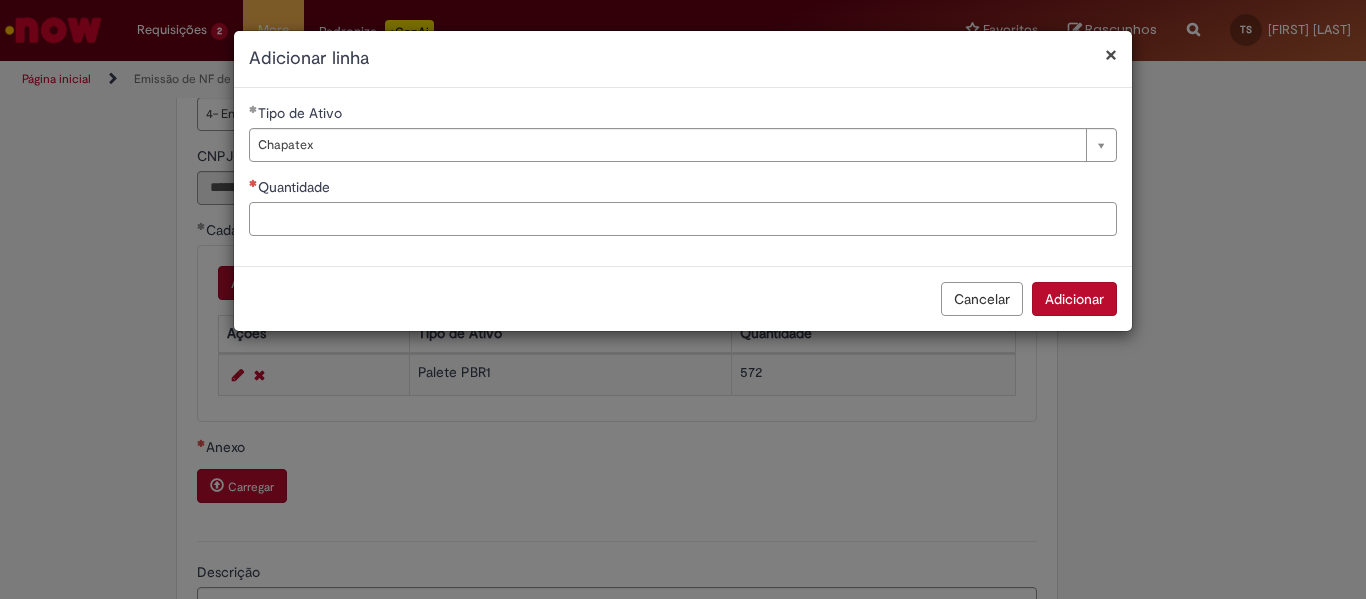click on "Quantidade" at bounding box center (683, 219) 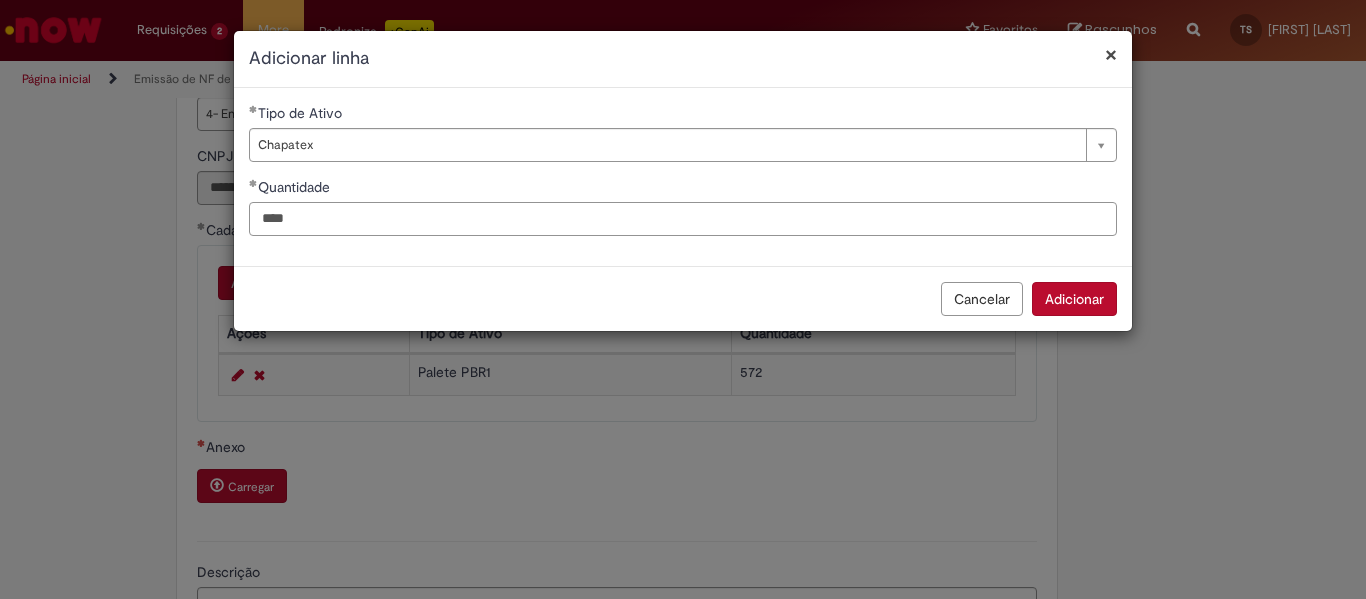 type on "****" 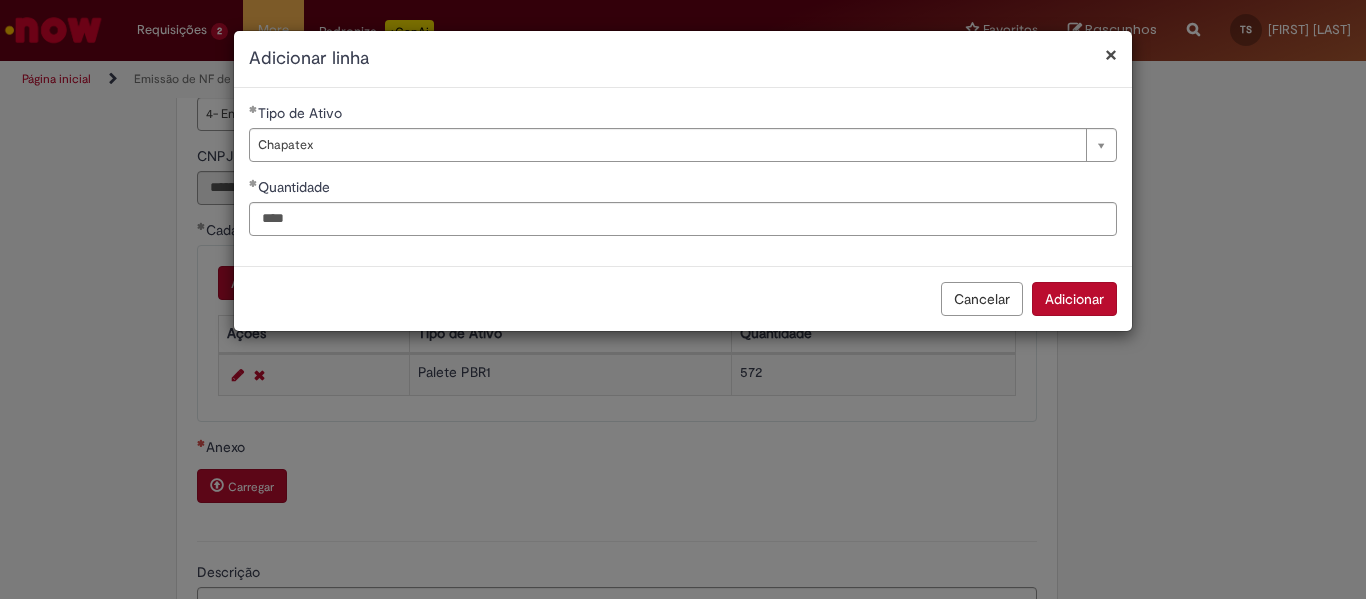 click on "Adicionar" at bounding box center [1074, 299] 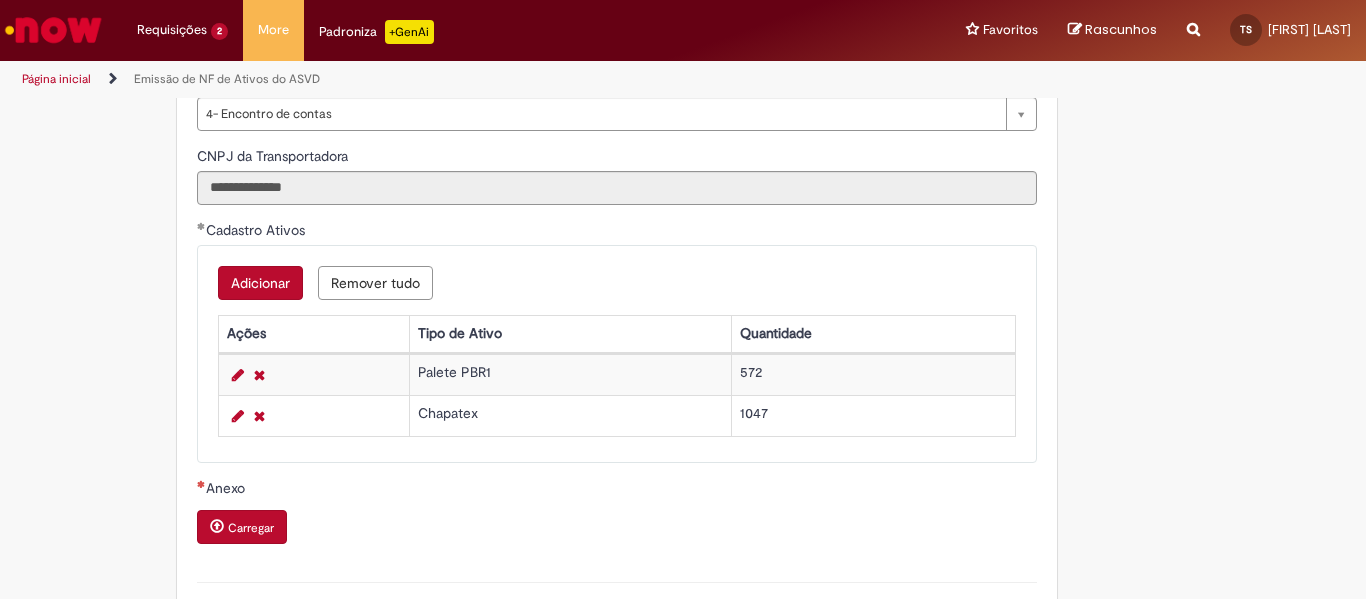 scroll, scrollTop: 1200, scrollLeft: 0, axis: vertical 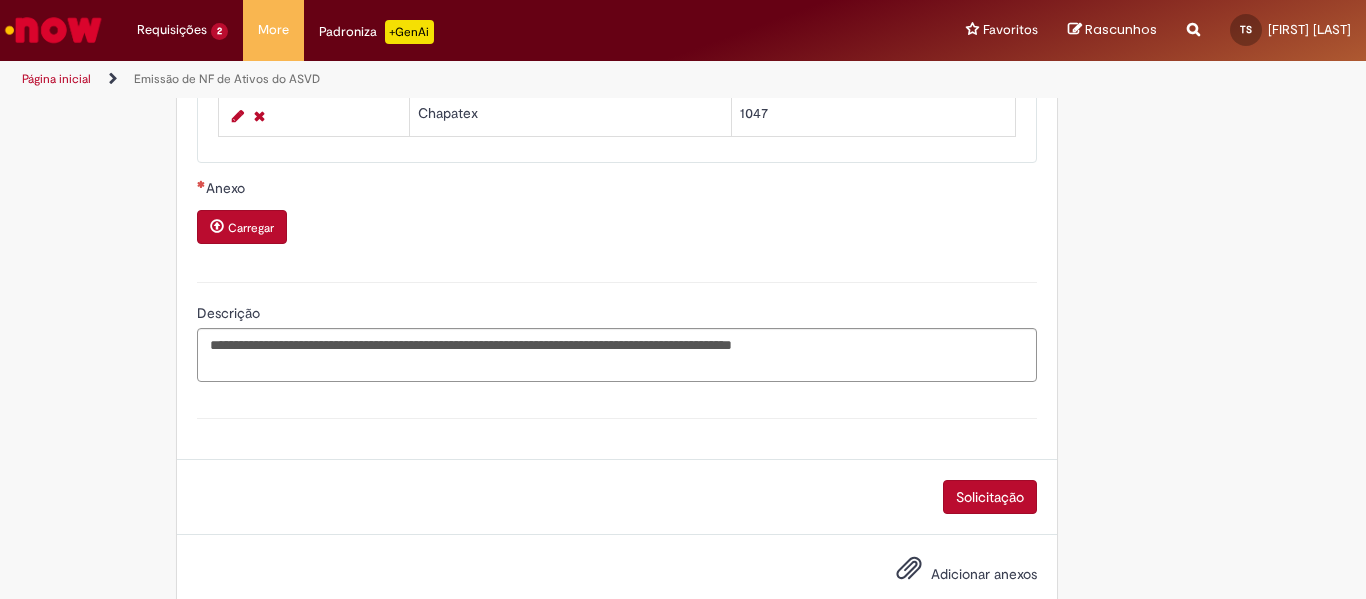 click on "Carregar" at bounding box center (251, 228) 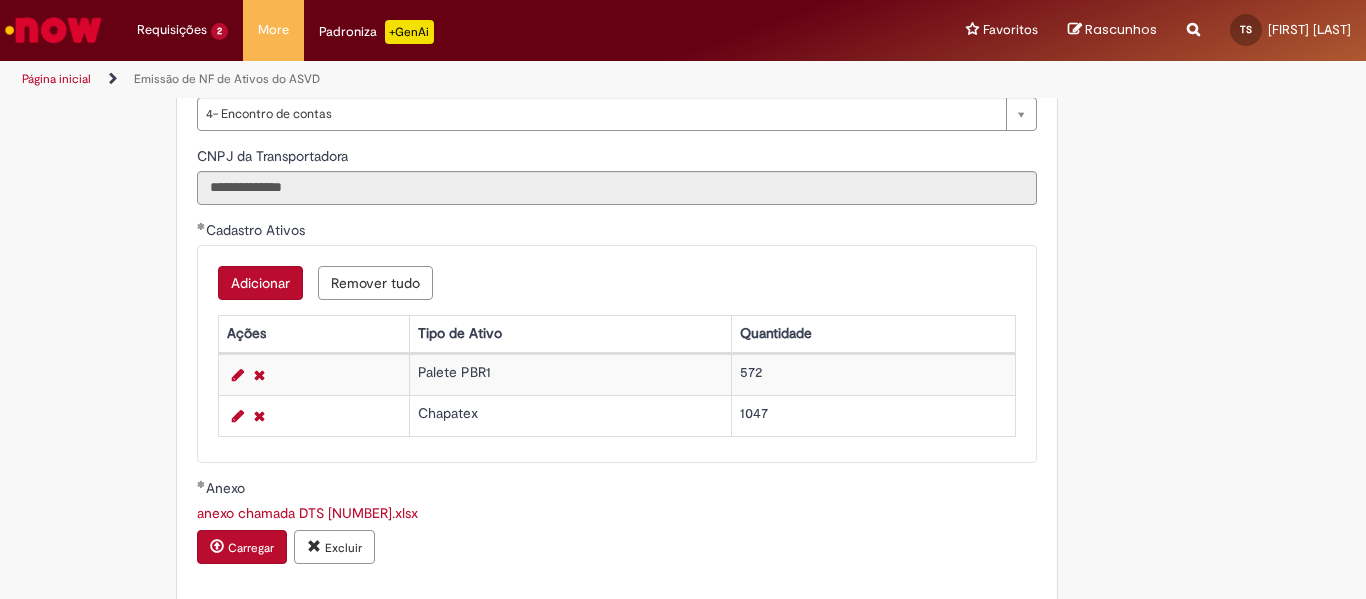 scroll, scrollTop: 1265, scrollLeft: 0, axis: vertical 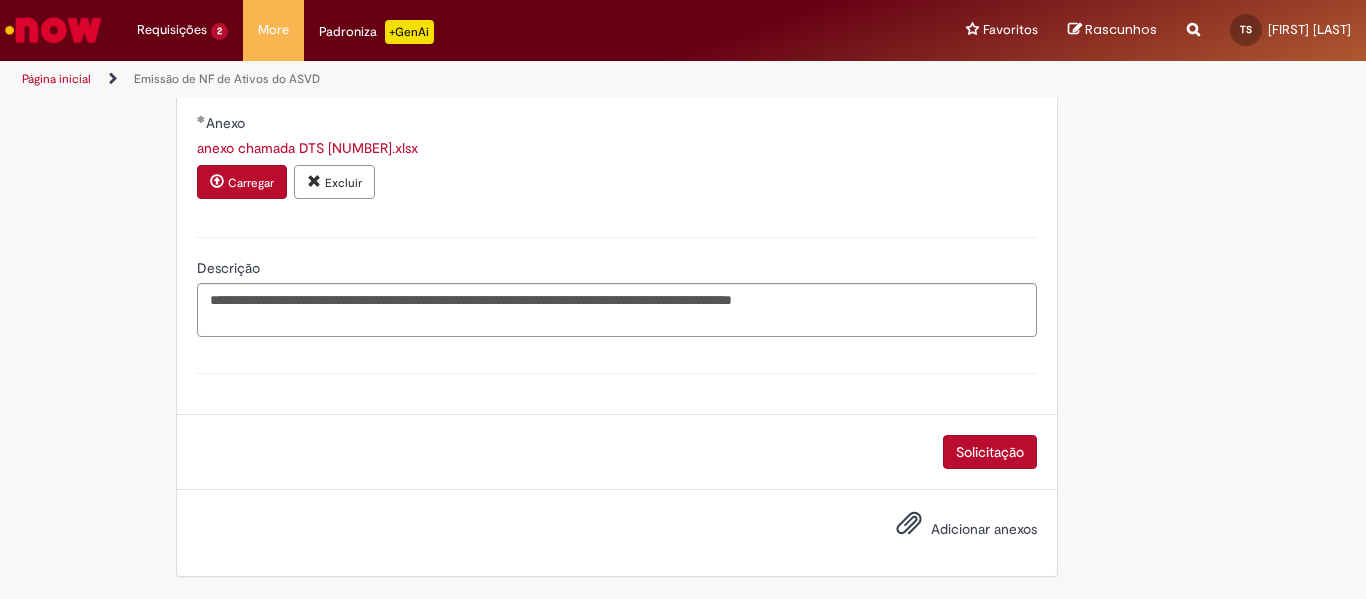 click on "Solicitação" at bounding box center [990, 452] 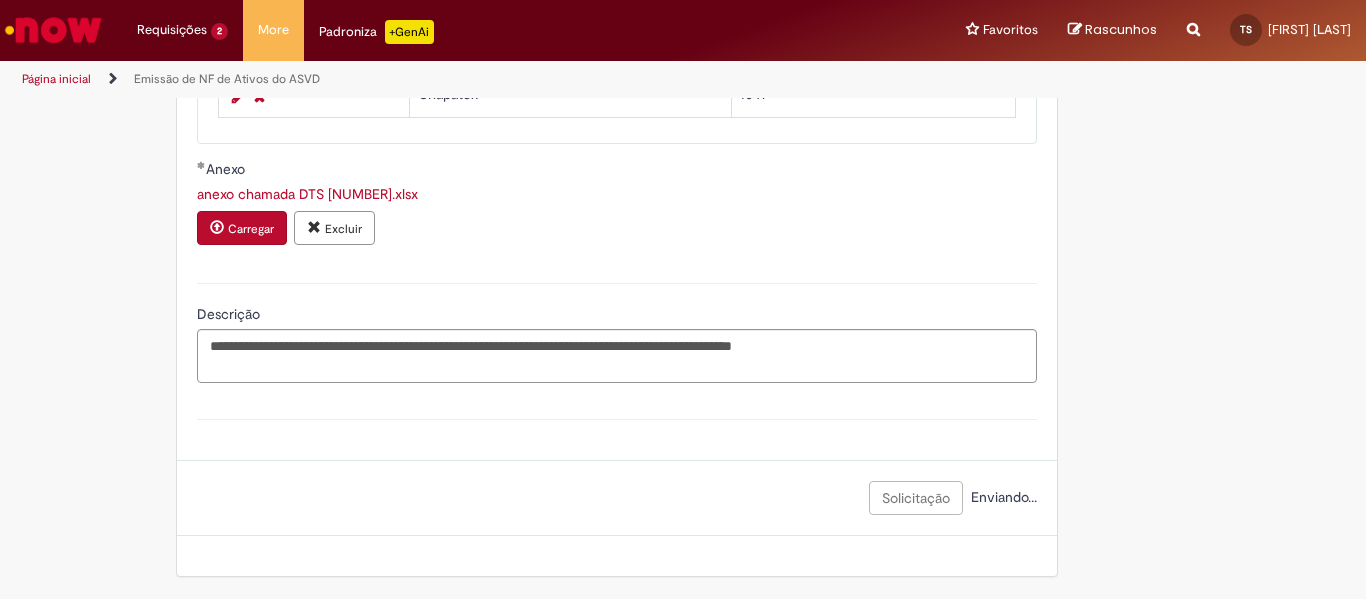 scroll, scrollTop: 1219, scrollLeft: 0, axis: vertical 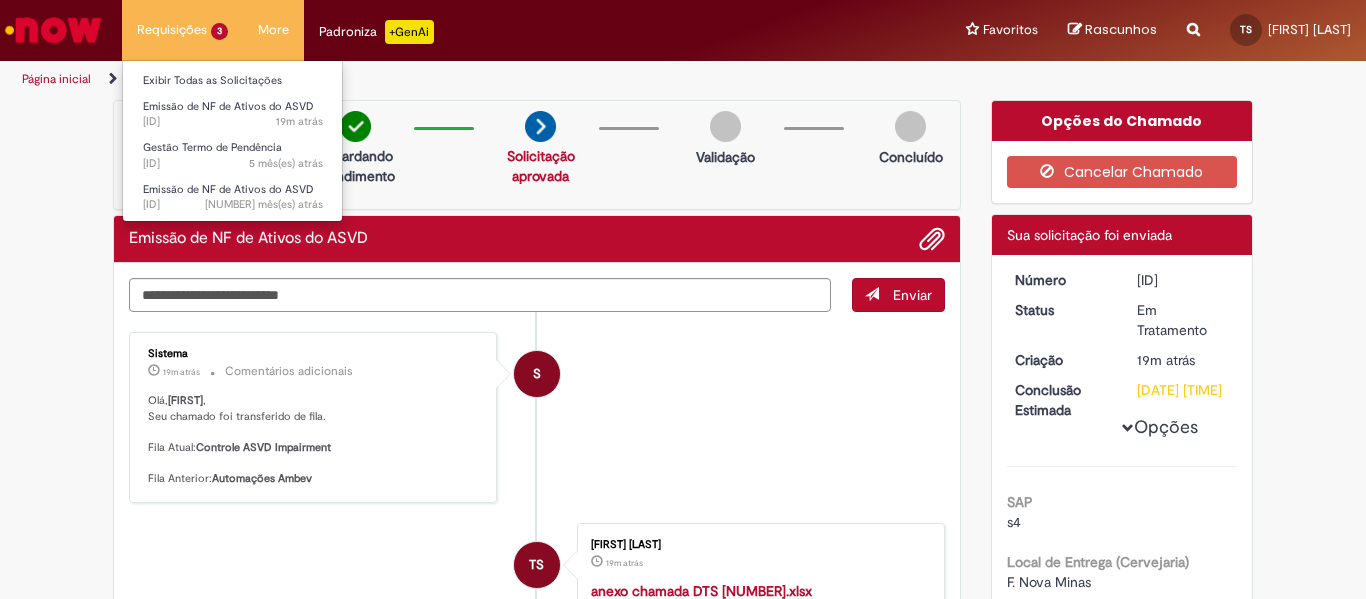 click on "Emissão de NF de Ativos do ASVD
[NUMBER]m atrás [NUMBER] minutos atrás  [ID]
Gestão Termo de Pendência
[NUMBER] mês(es) atrás [NUMBER] meses atrás  [ID]
Emissão de NF de Ativos do ASVD
[NUMBER] mês(es) atrás [NUMBER] meses atrás  [ID]" at bounding box center [182, 30] 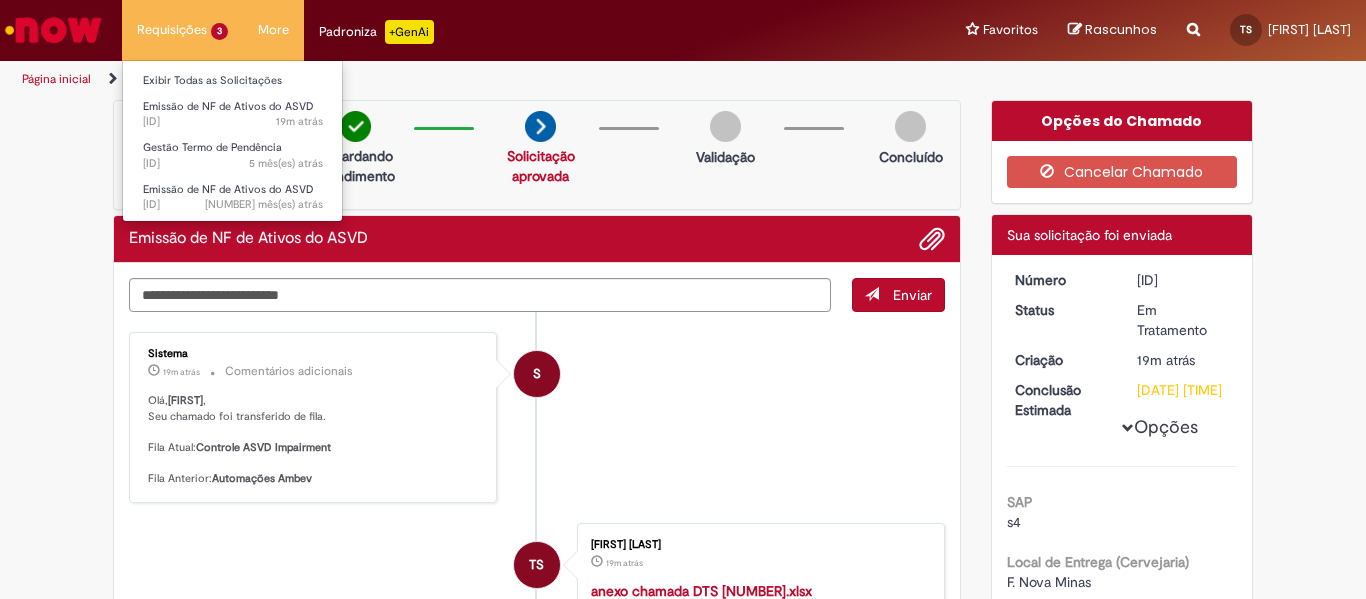 click on "Emissão de NF de Ativos do ASVD
[NUMBER]m atrás [NUMBER] minutos atrás  [ID]
Gestão Termo de Pendência
[NUMBER] mês(es) atrás [NUMBER] meses atrás  [ID]
Emissão de NF de Ativos do ASVD
[NUMBER] mês(es) atrás [NUMBER] meses atrás  [ID]" at bounding box center [182, 30] 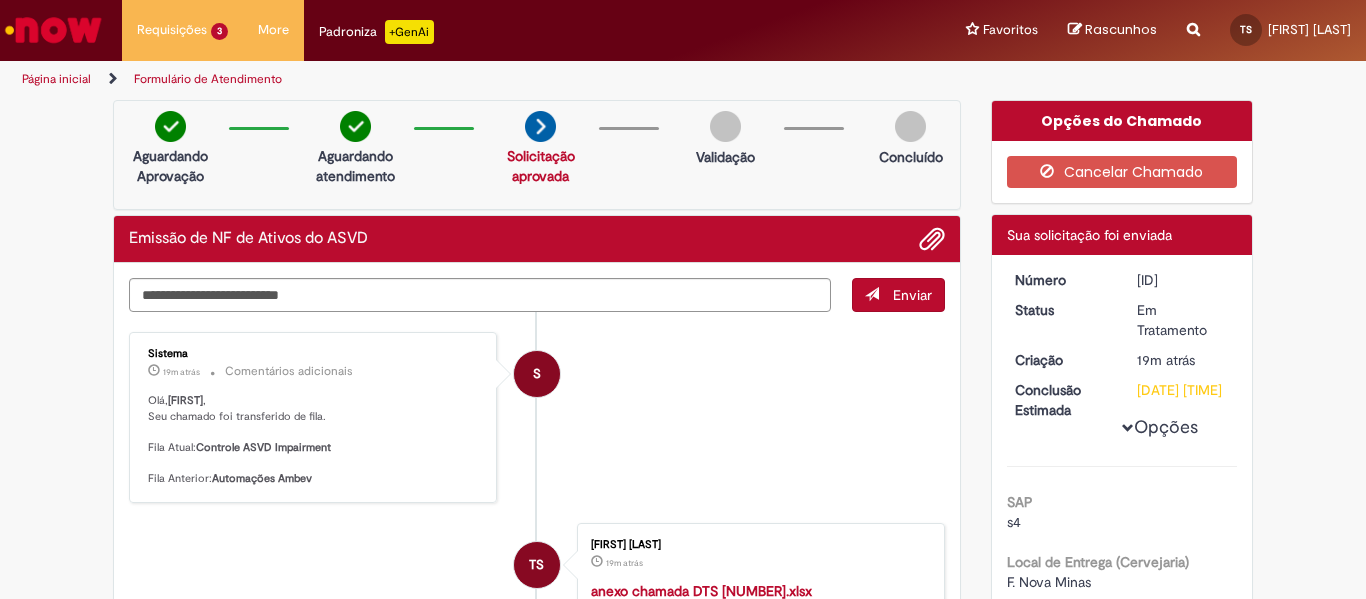 click on "Página inicial" at bounding box center (56, 79) 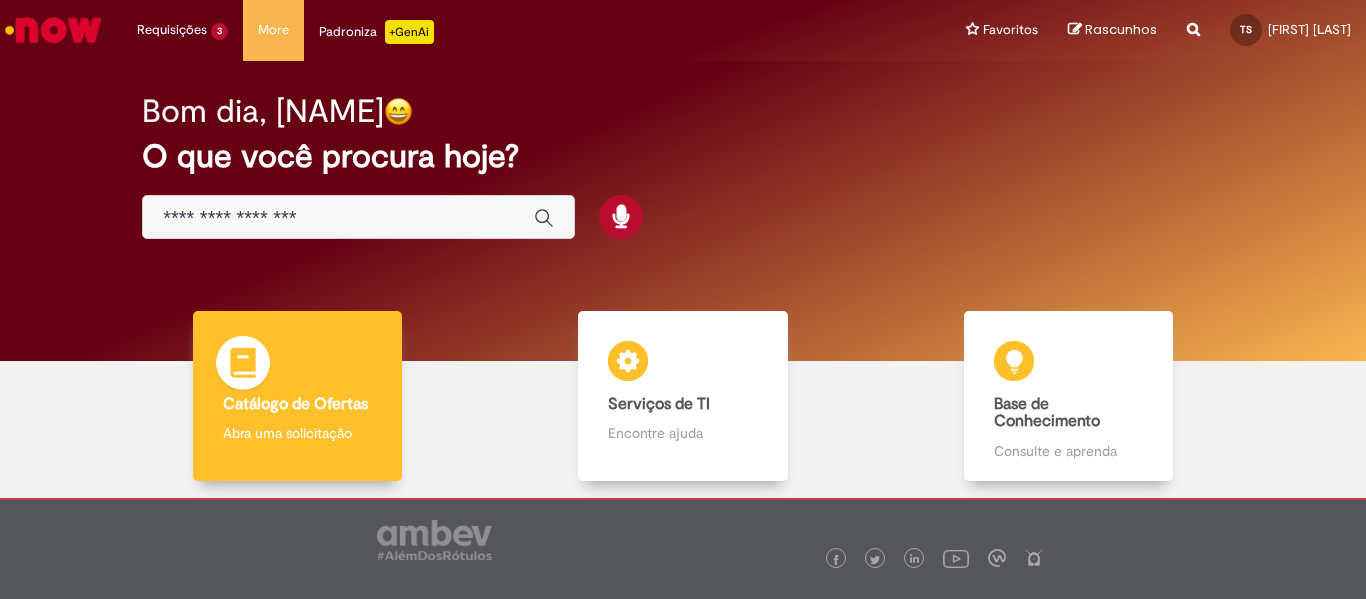 click on "Catálogo de Ofertas
Catálogo de Ofertas
Abra uma solicitação" at bounding box center [298, 396] 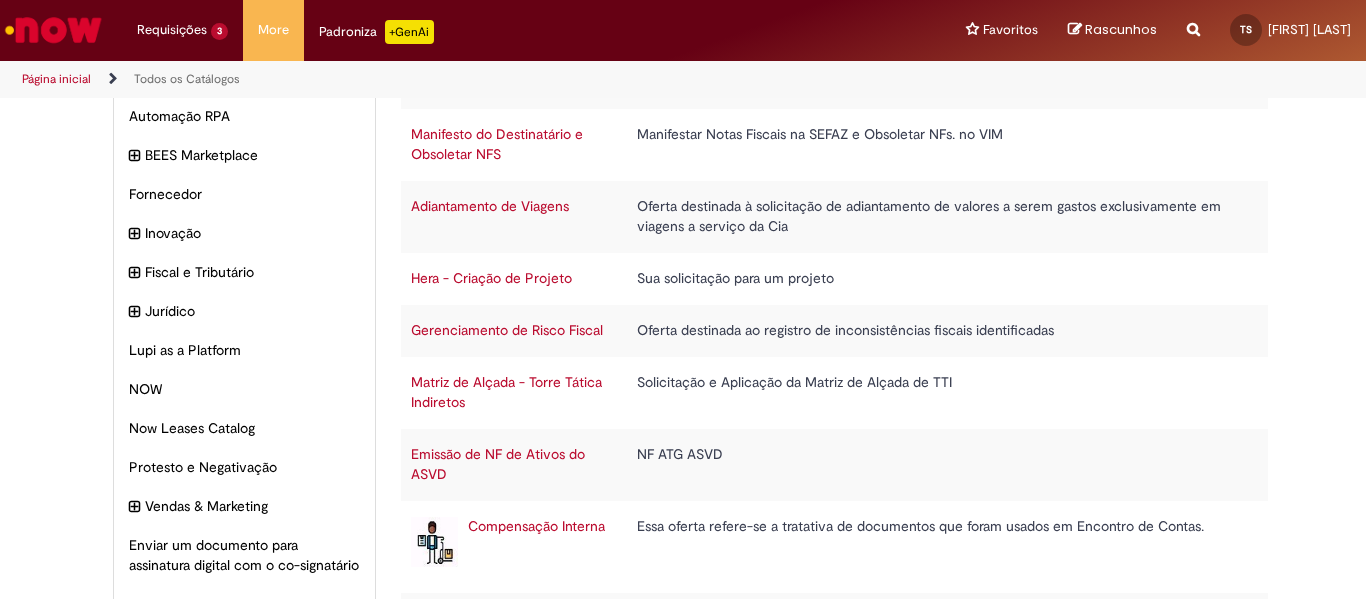 scroll, scrollTop: 0, scrollLeft: 0, axis: both 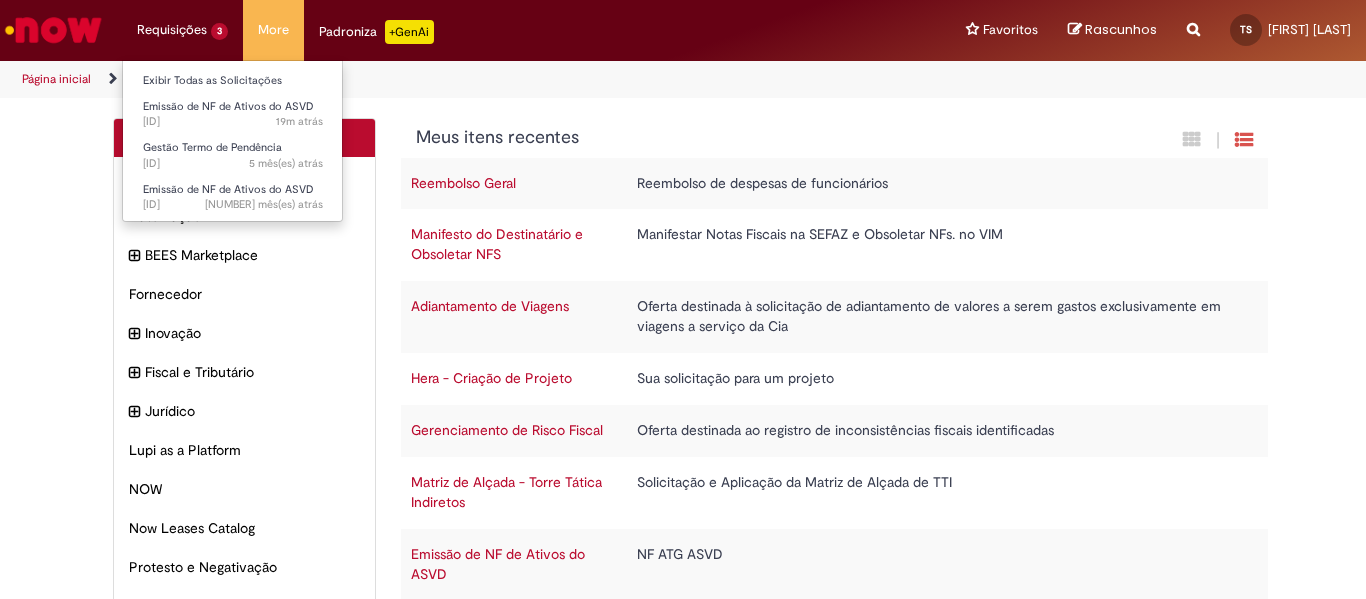 click on "Emissão de NF de Ativos do ASVD
[NUMBER]m atrás [NUMBER] minutos atrás  [ID]
Gestão Termo de Pendência
[NUMBER] mês(es) atrás [NUMBER] meses atrás  [ID]
Emissão de NF de Ativos do ASVD
[NUMBER] mês(es) atrás [NUMBER] meses atrás  [ID]" at bounding box center (182, 30) 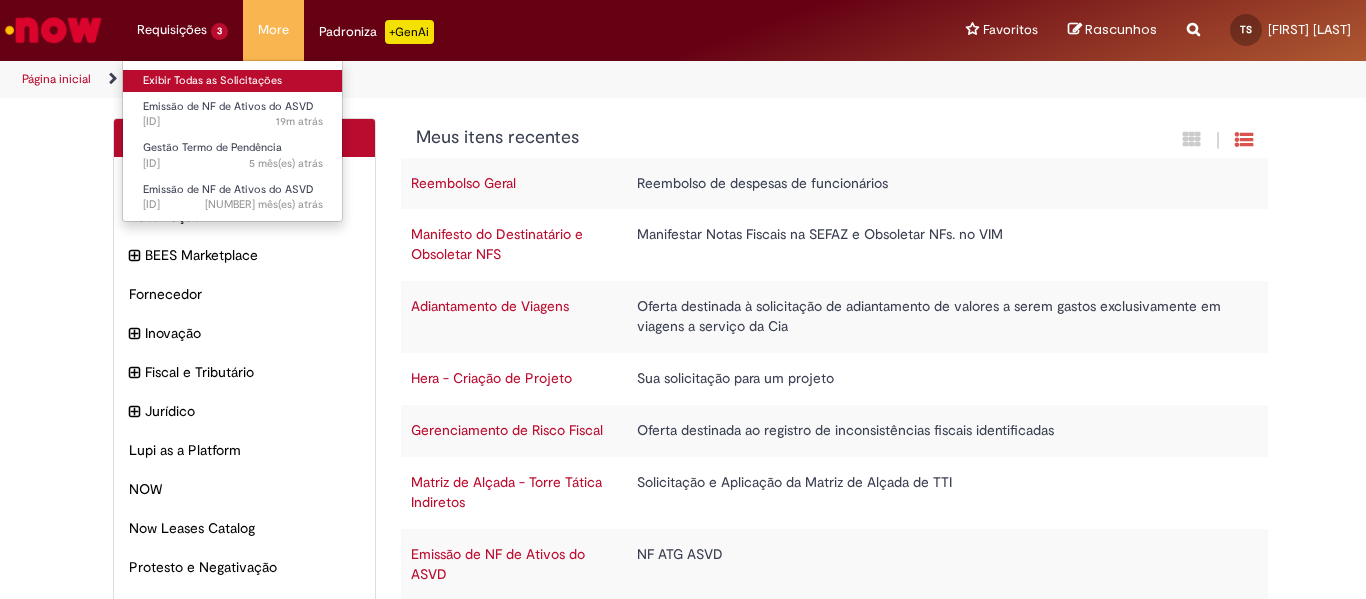 click on "Exibir Todas as Solicitações" at bounding box center [233, 81] 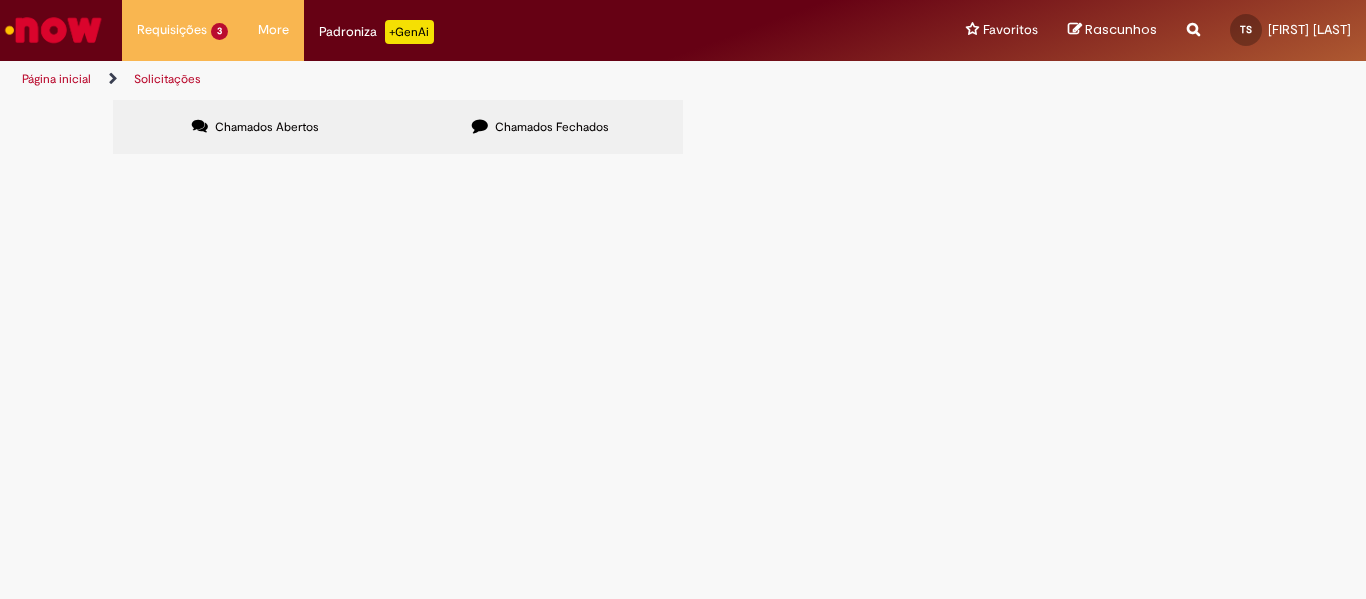 click on "[ID]" at bounding box center [0, 0] 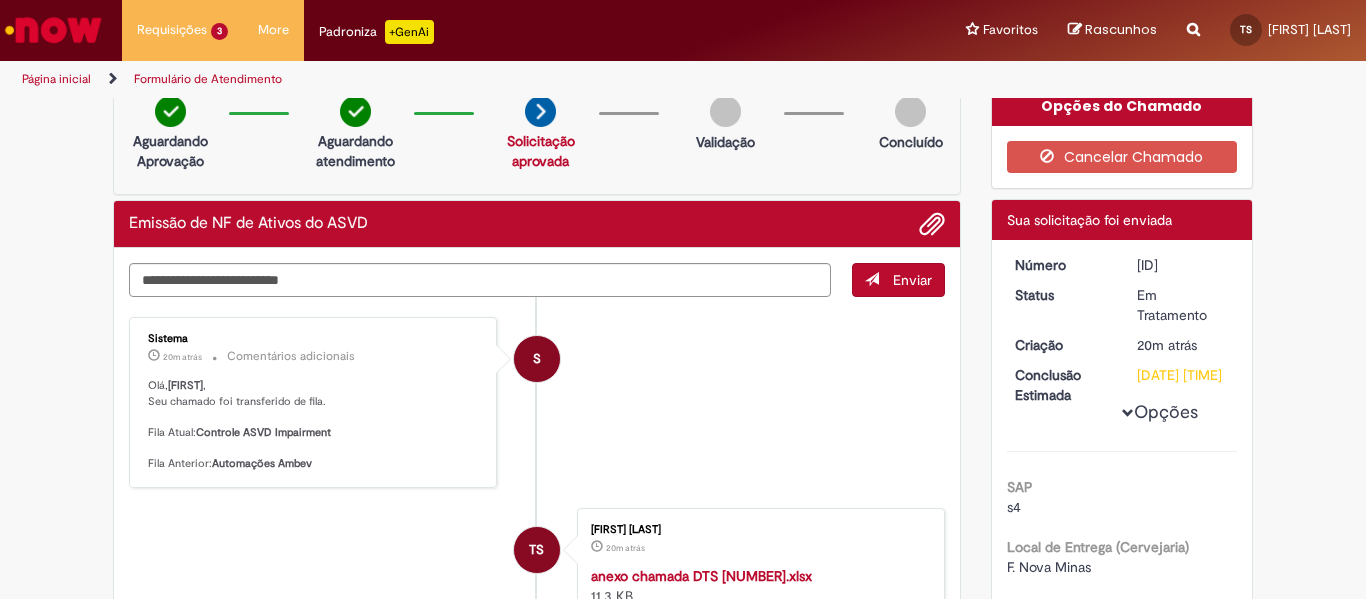 scroll, scrollTop: 0, scrollLeft: 0, axis: both 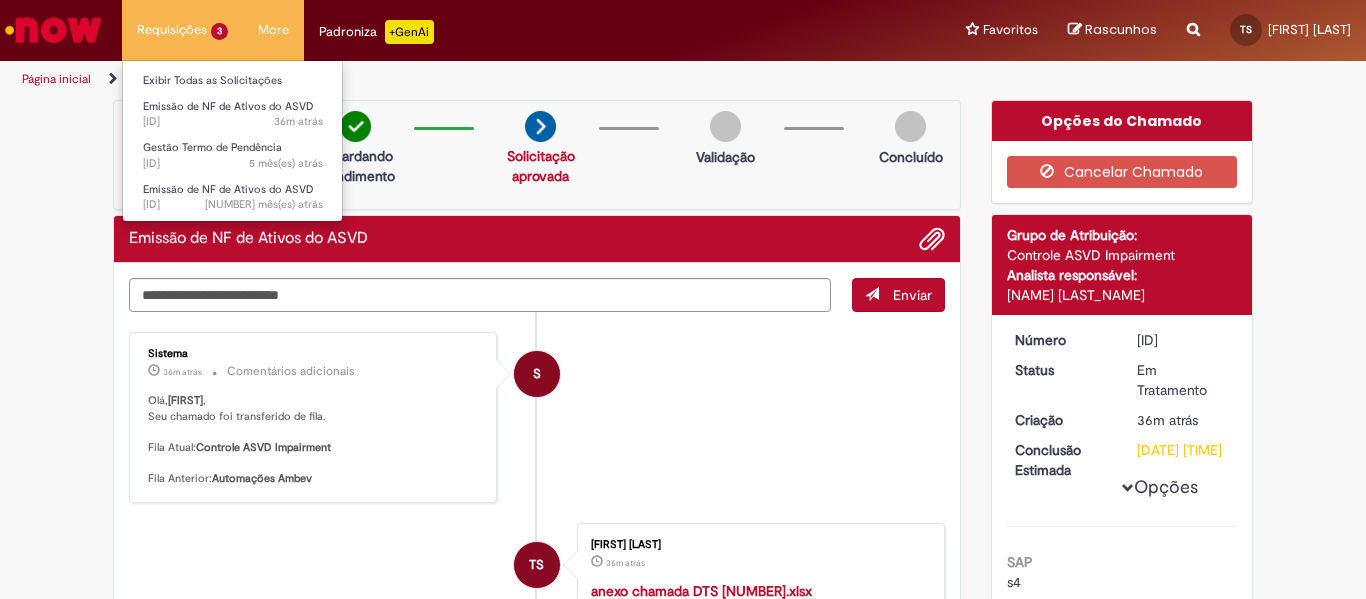 click on "Emissão de NF de Ativos do ASVD
[NUMBER]m atrás [NUMBER] minutos atrás  [ID]
Gestão Termo de Pendência
[NUMBER] mês(es) atrás [NUMBER] meses atrás  [ID]
Emissão de NF de Ativos do ASVD
[NUMBER] mês(es) atrás [NUMBER] meses atrás  [ID]" at bounding box center (182, 30) 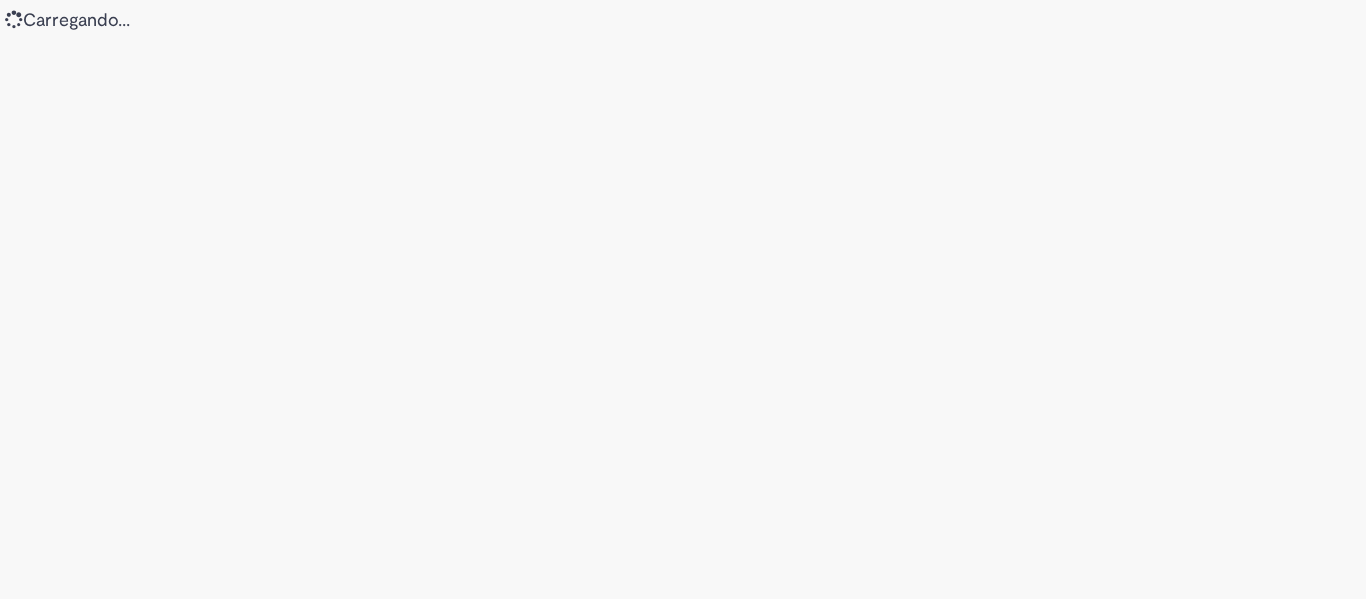 scroll, scrollTop: 0, scrollLeft: 0, axis: both 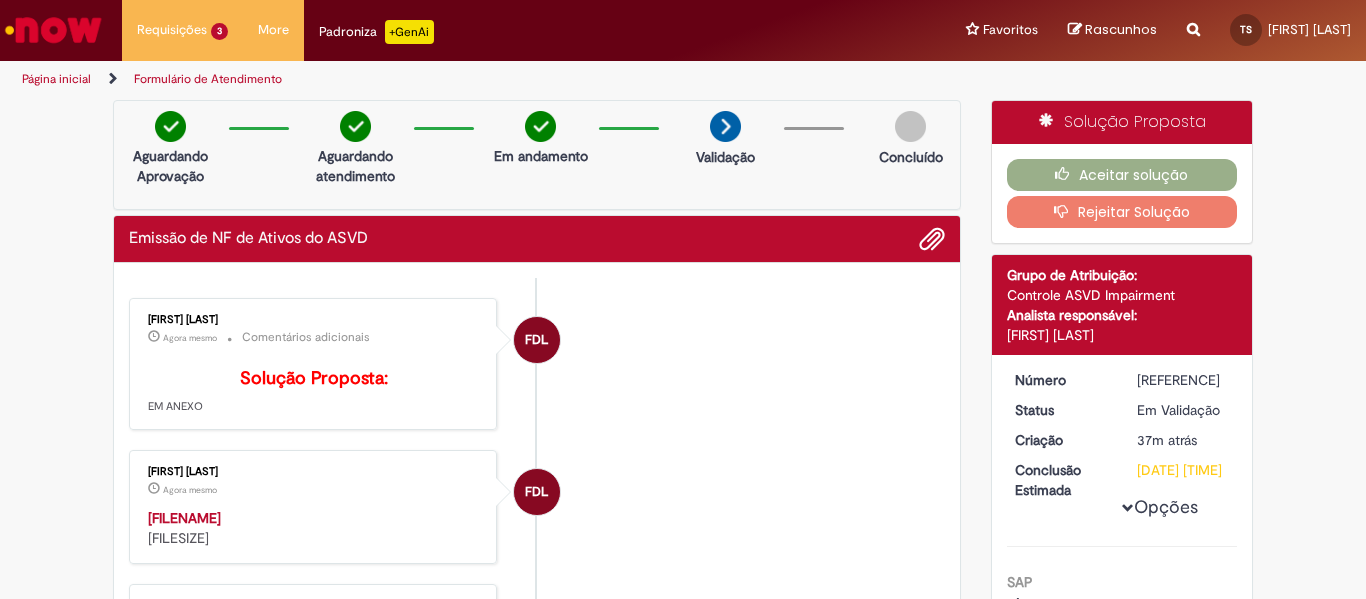 click on "FDL
Franciele De Lima
Agora mesmo Agora mesmo     Comentários adicionais
Solução Proposta:
EM ANEXO" at bounding box center (537, 364) 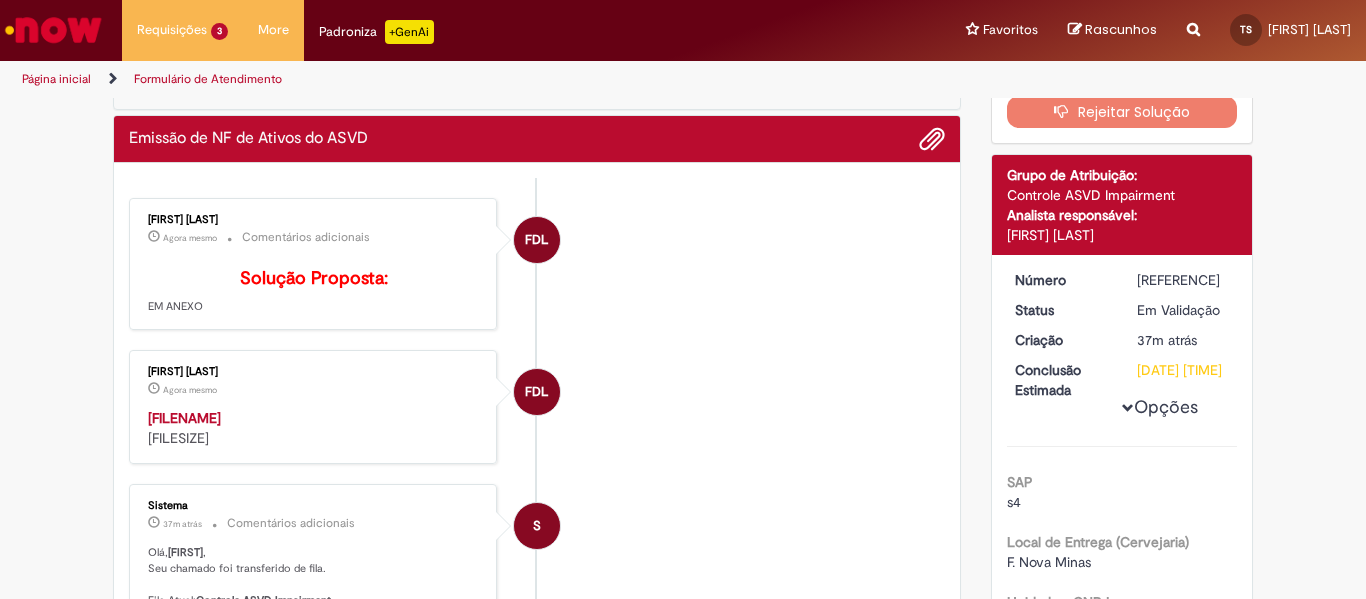 click on "664463-22.pdf" at bounding box center [184, 418] 